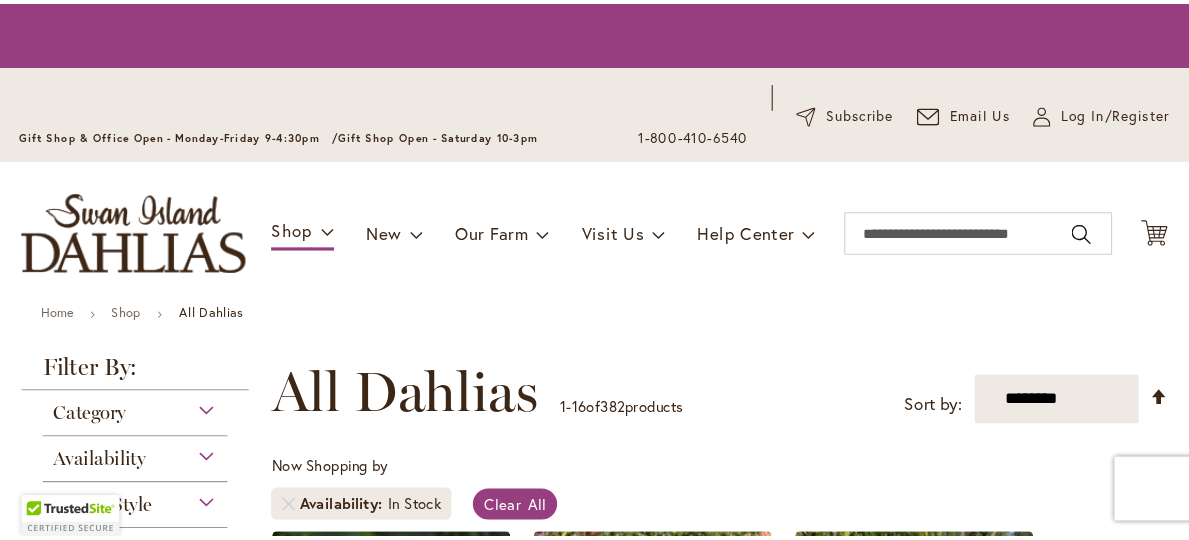 scroll, scrollTop: 0, scrollLeft: 0, axis: both 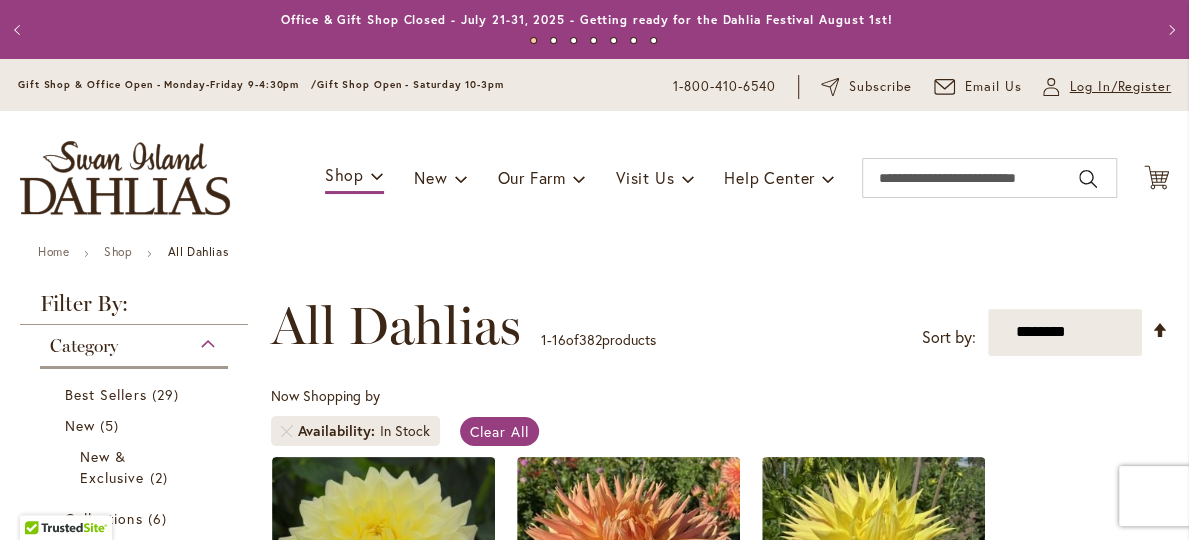 click on "Log In/Register" at bounding box center [1120, 87] 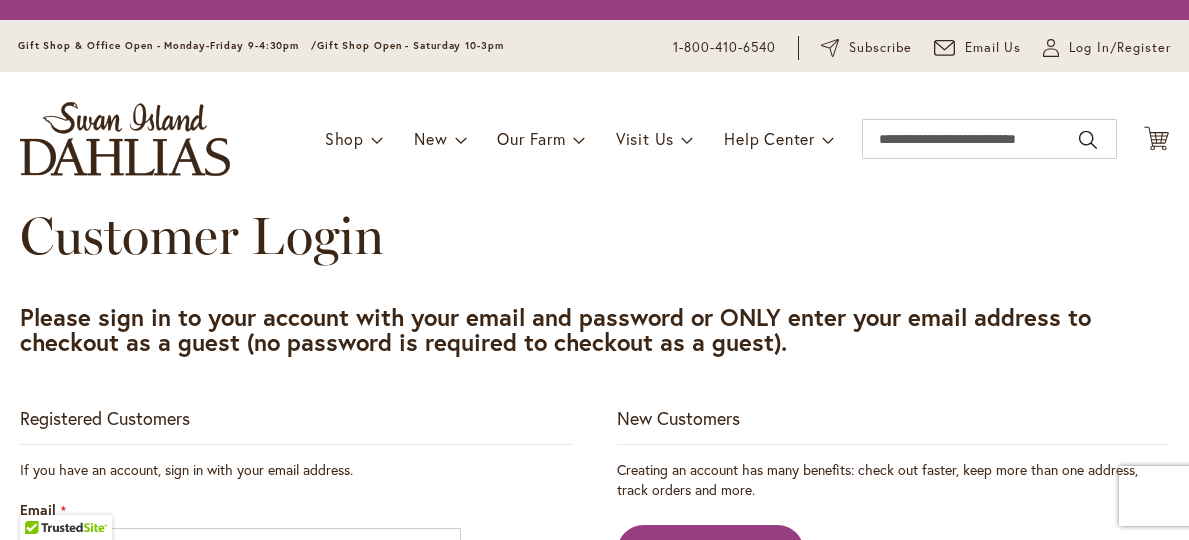 scroll, scrollTop: 0, scrollLeft: 0, axis: both 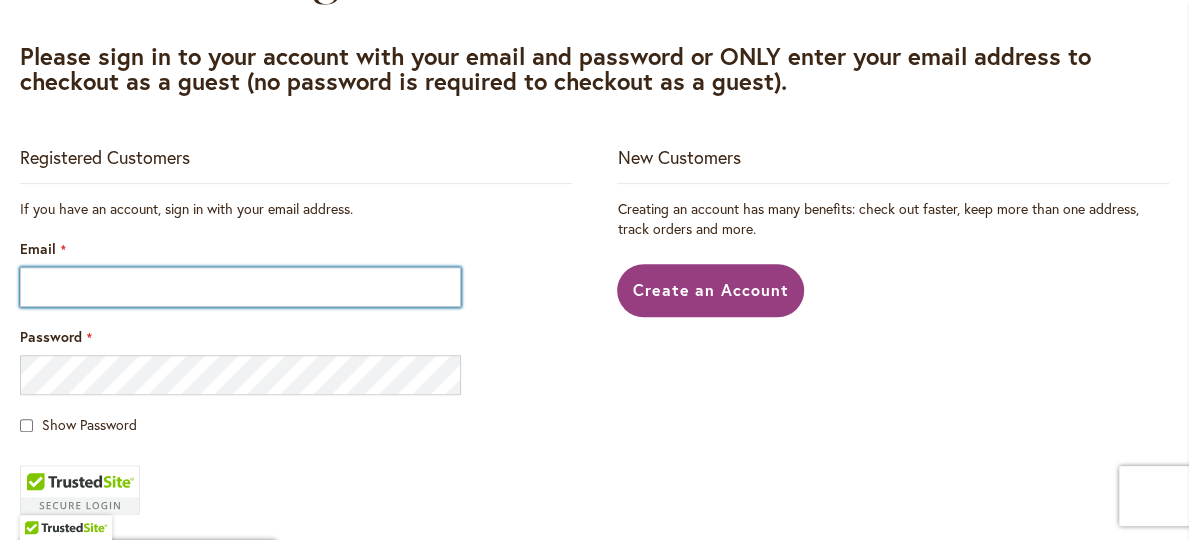 click on "Email" at bounding box center [240, 287] 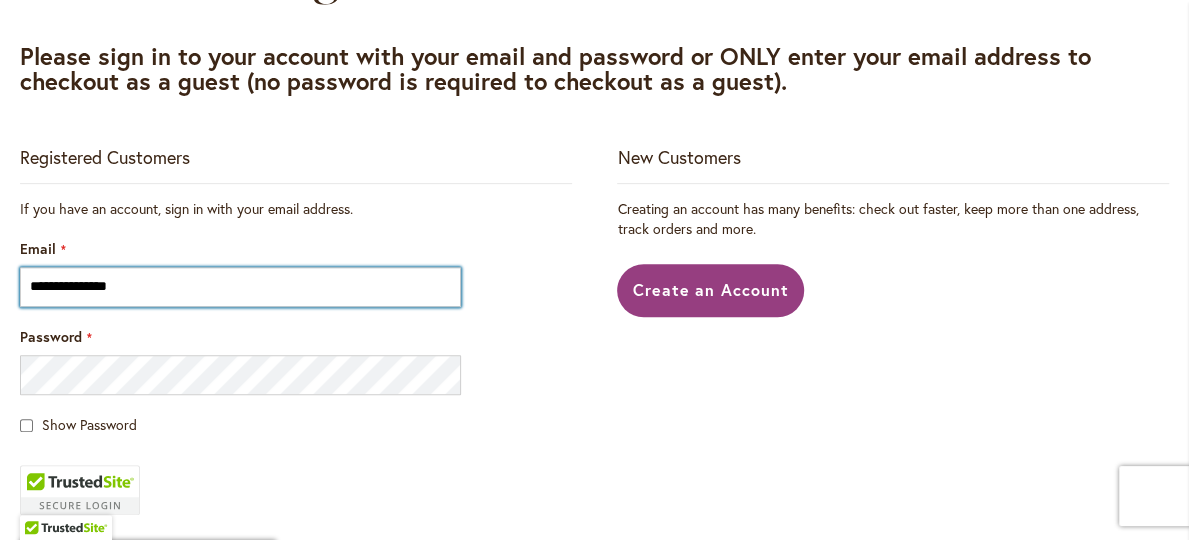type on "**********" 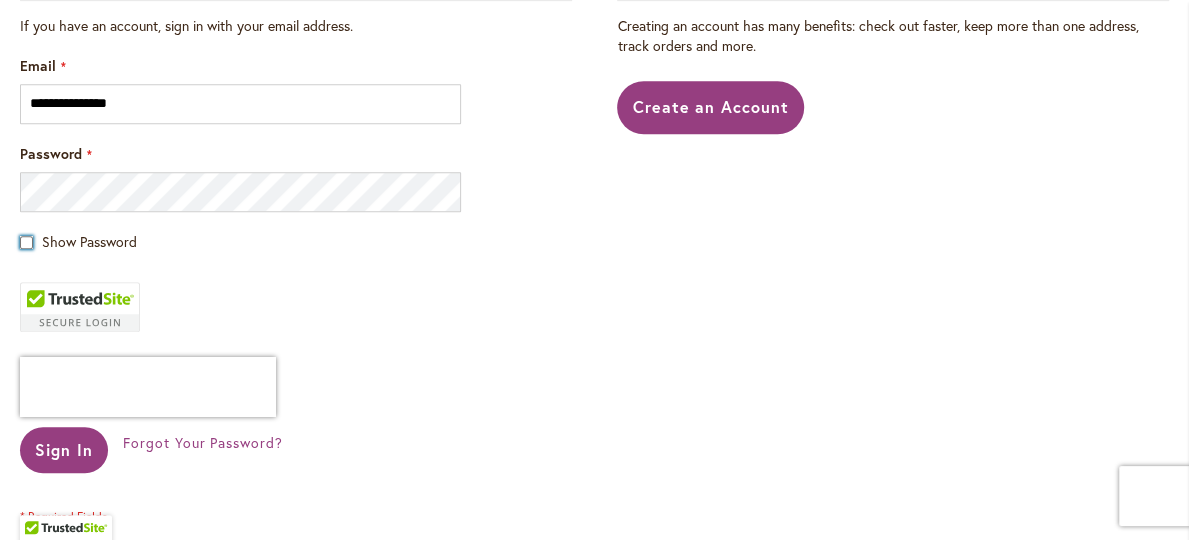 scroll, scrollTop: 600, scrollLeft: 0, axis: vertical 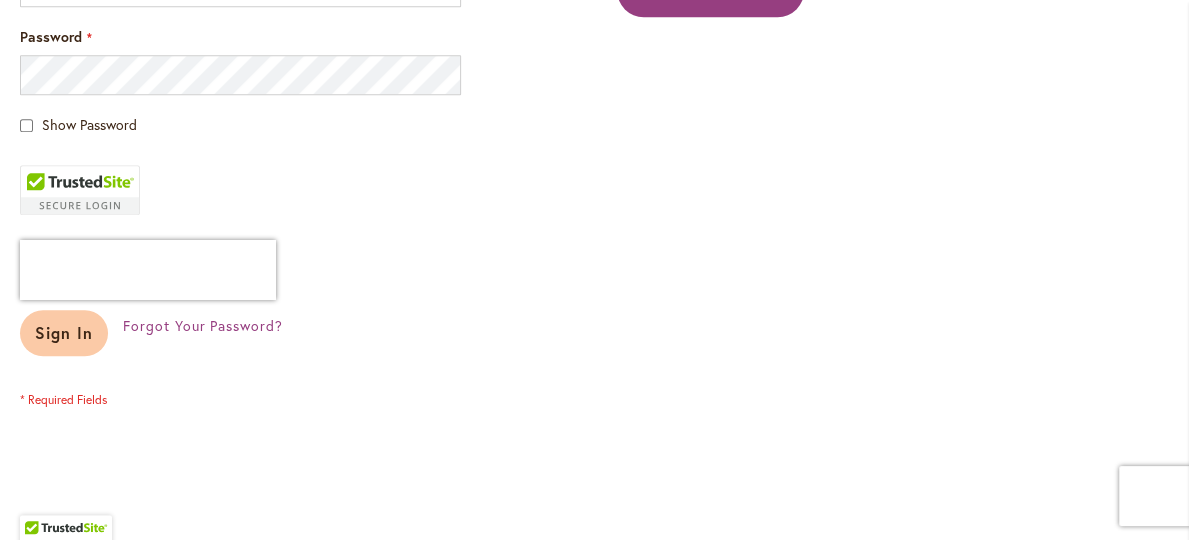 click on "Sign In" at bounding box center [64, 332] 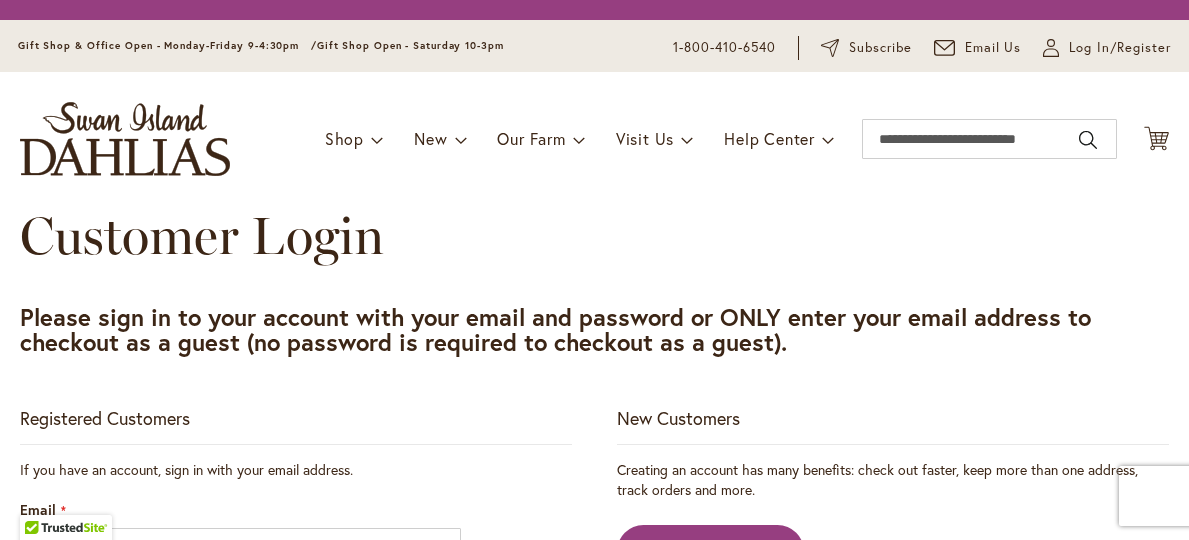 scroll, scrollTop: 0, scrollLeft: 0, axis: both 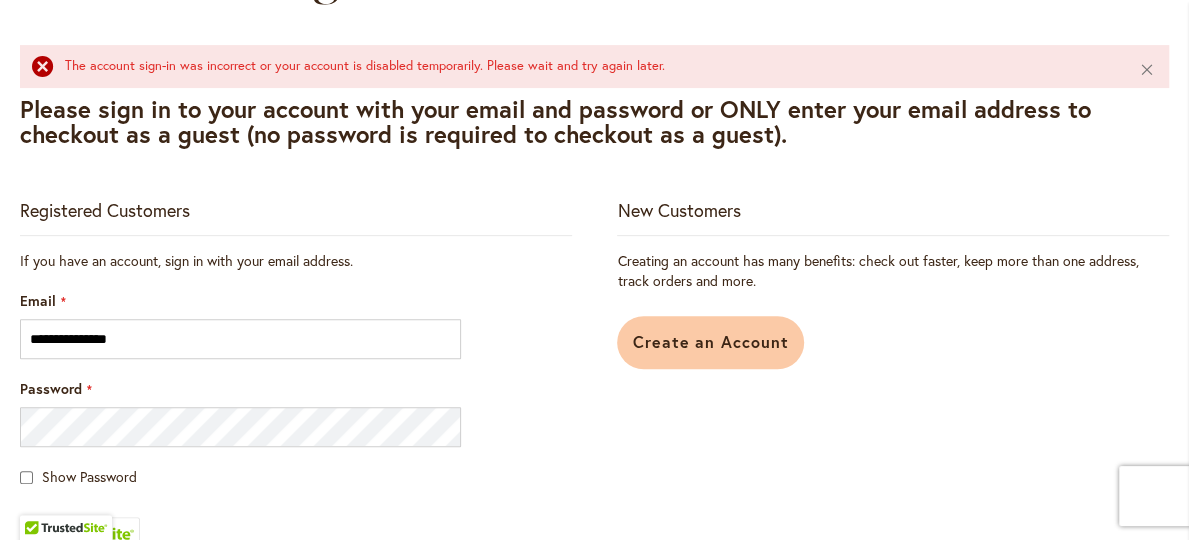 click on "Create an Account" at bounding box center [710, 341] 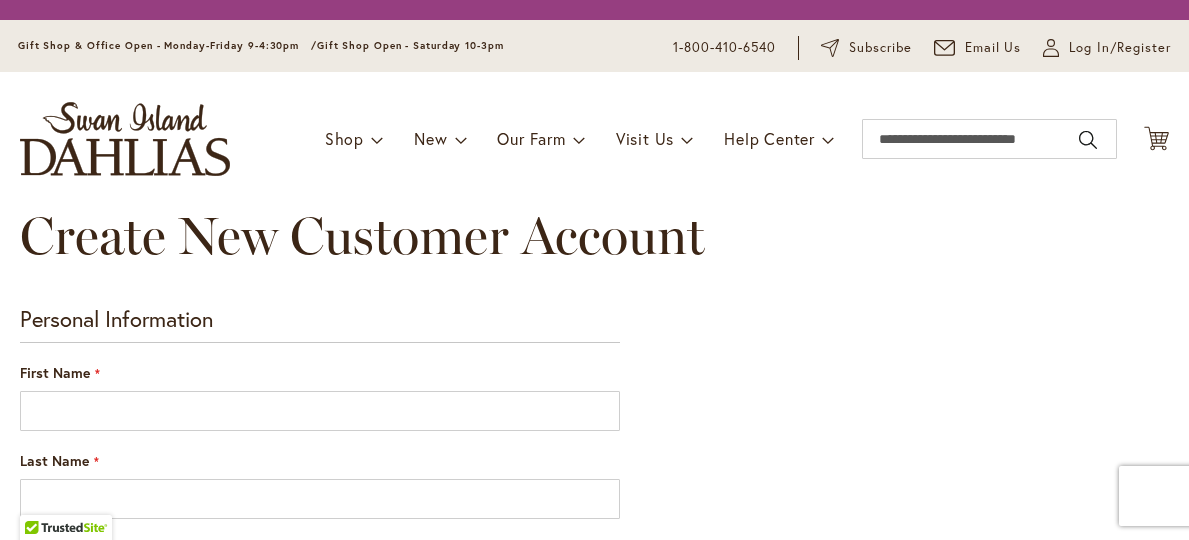 scroll, scrollTop: 0, scrollLeft: 0, axis: both 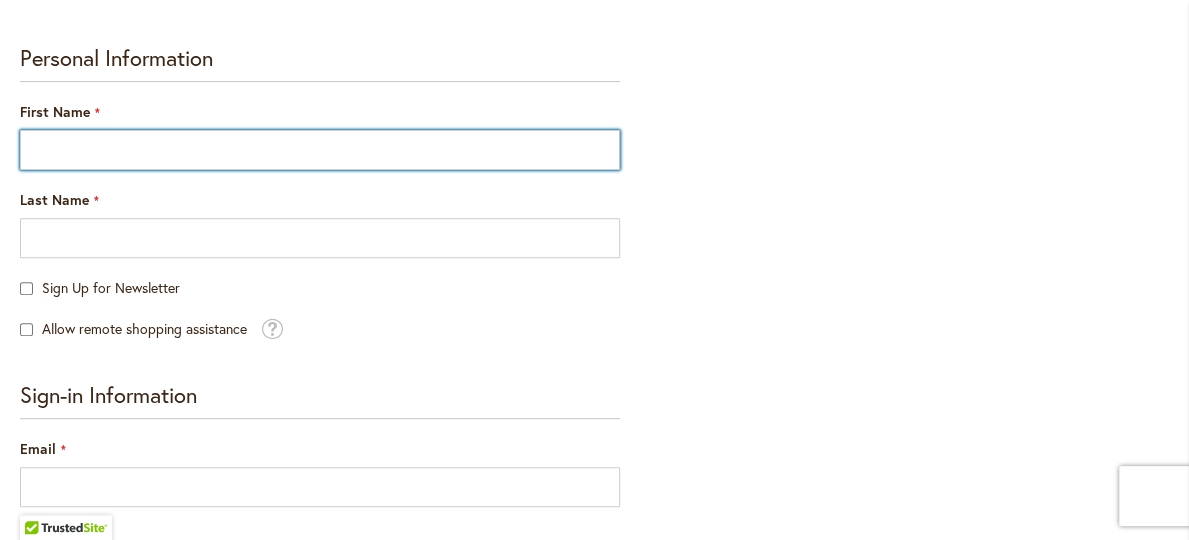 click on "First Name" at bounding box center [320, 150] 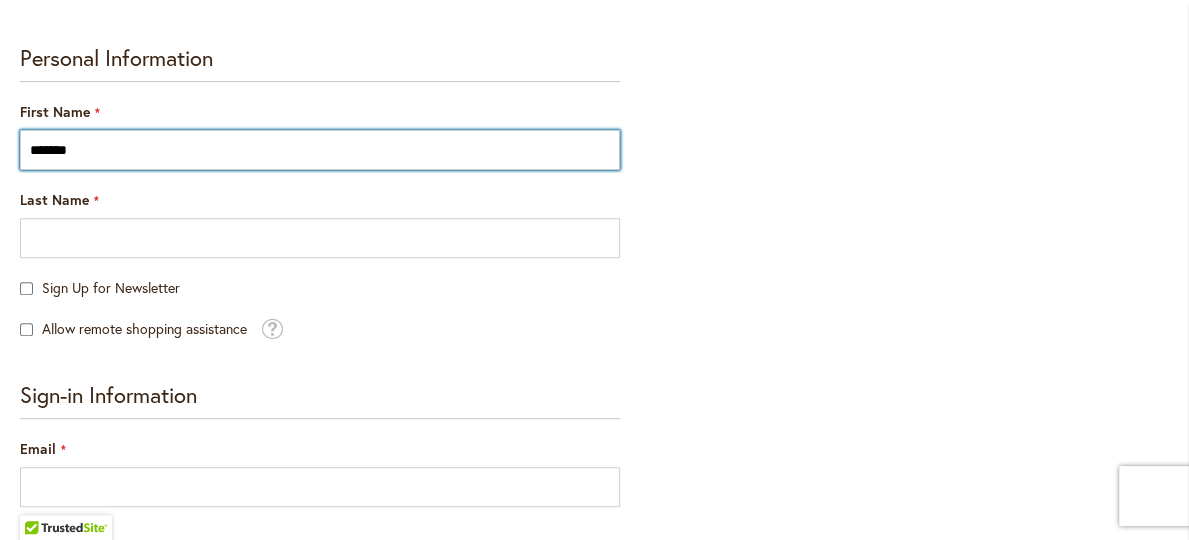 type on "*******" 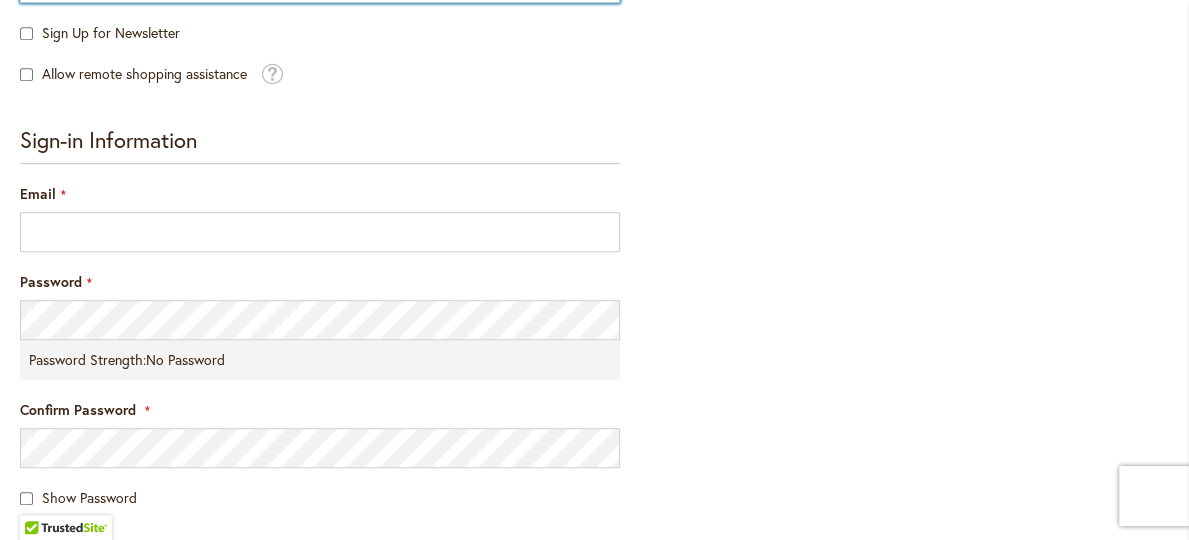 scroll, scrollTop: 700, scrollLeft: 0, axis: vertical 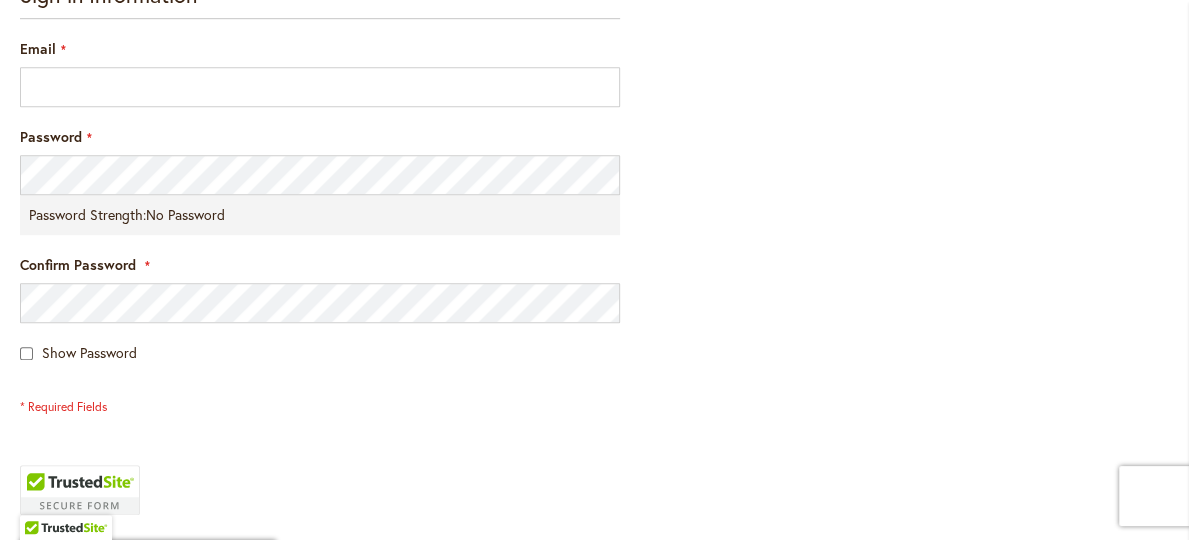 type on "******" 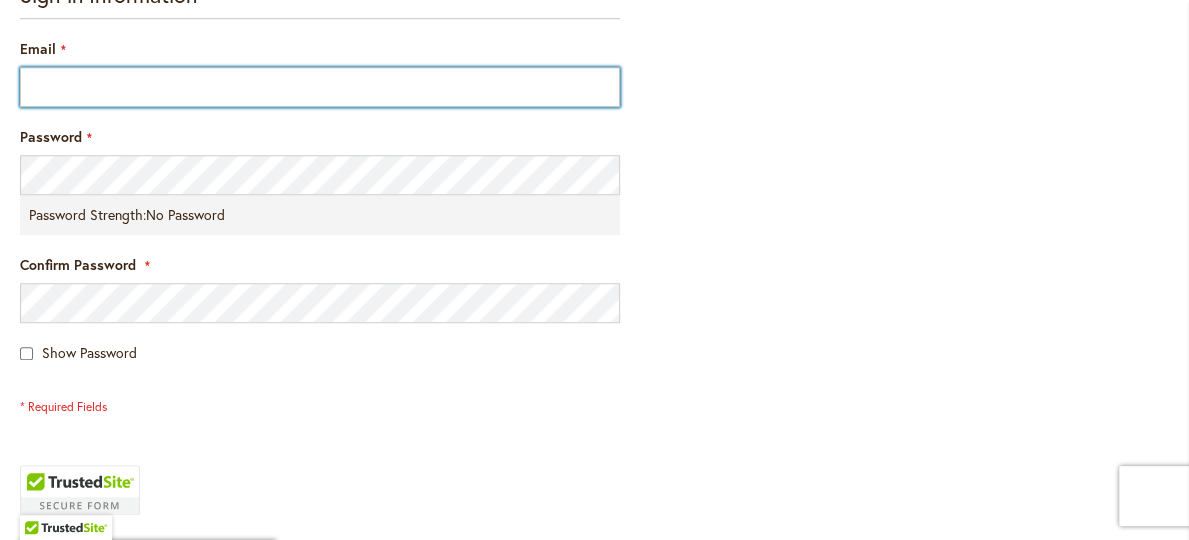 click on "Email" at bounding box center [320, 87] 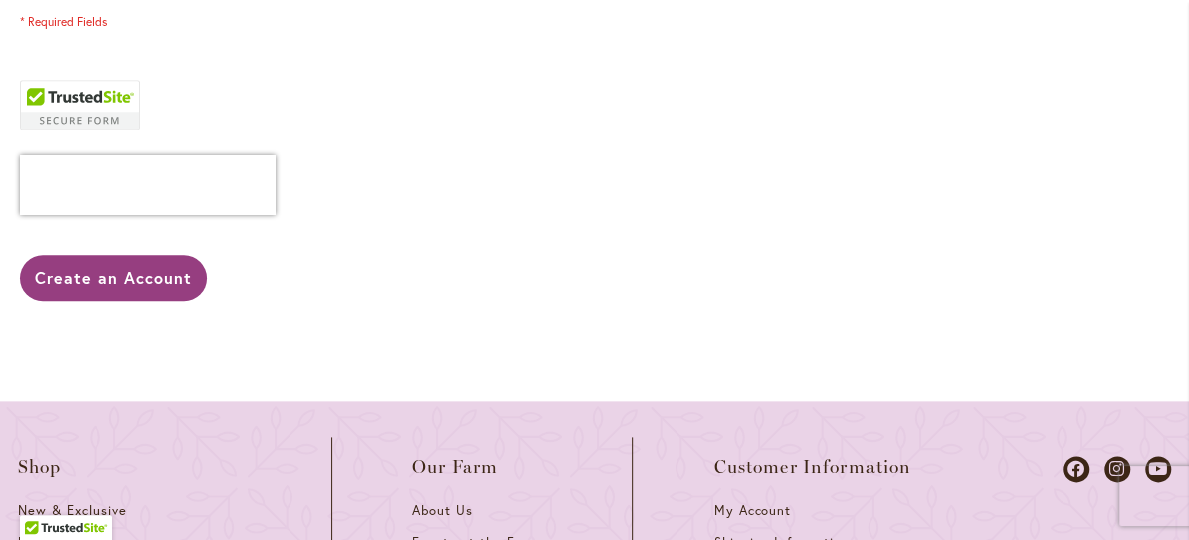 scroll, scrollTop: 1100, scrollLeft: 0, axis: vertical 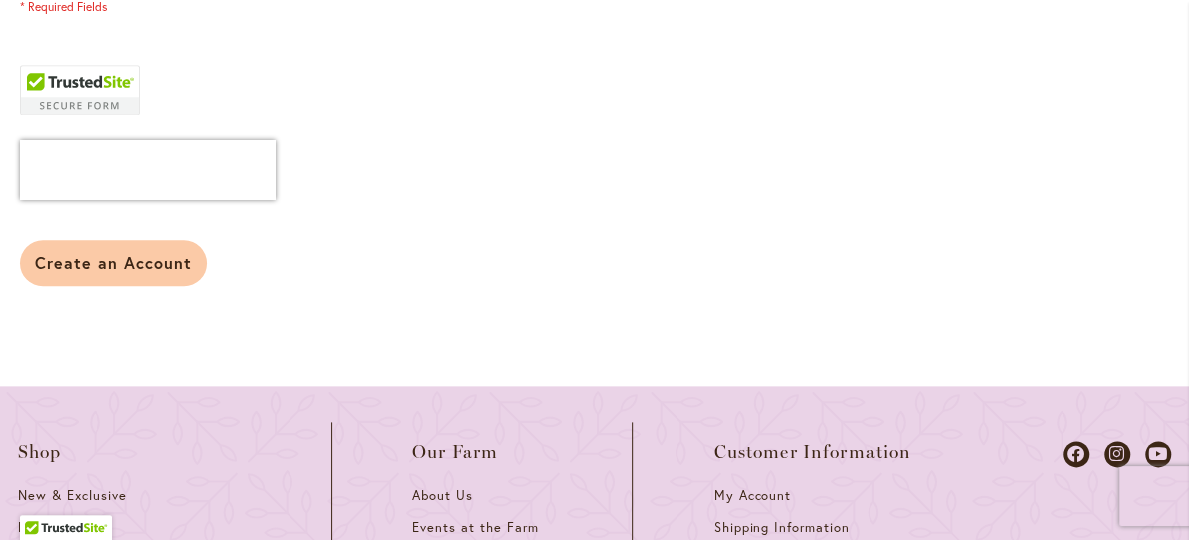 click on "Create an Account" at bounding box center [113, 262] 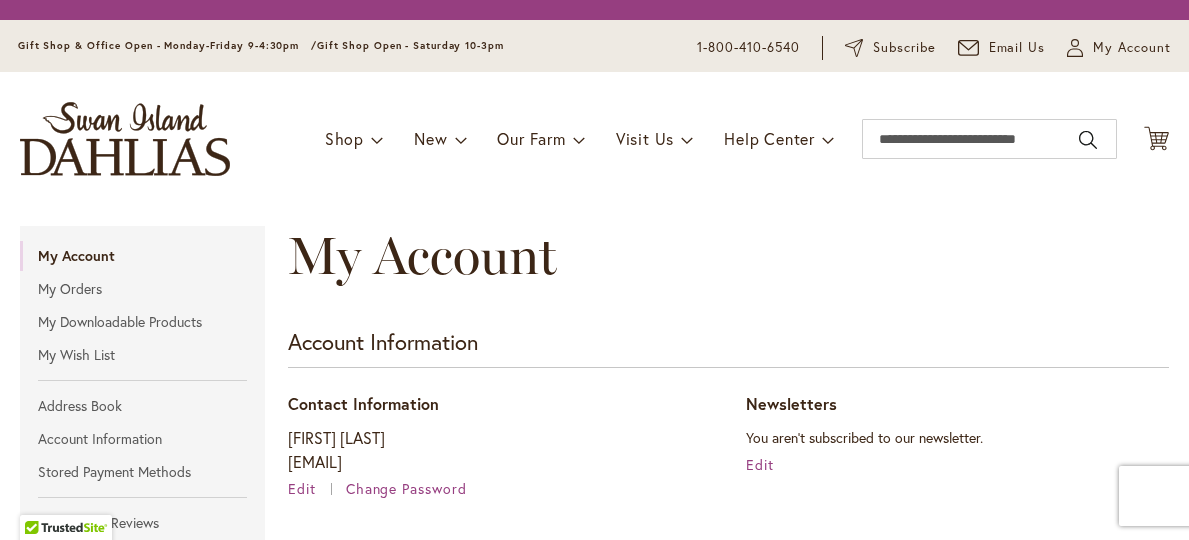 scroll, scrollTop: 0, scrollLeft: 0, axis: both 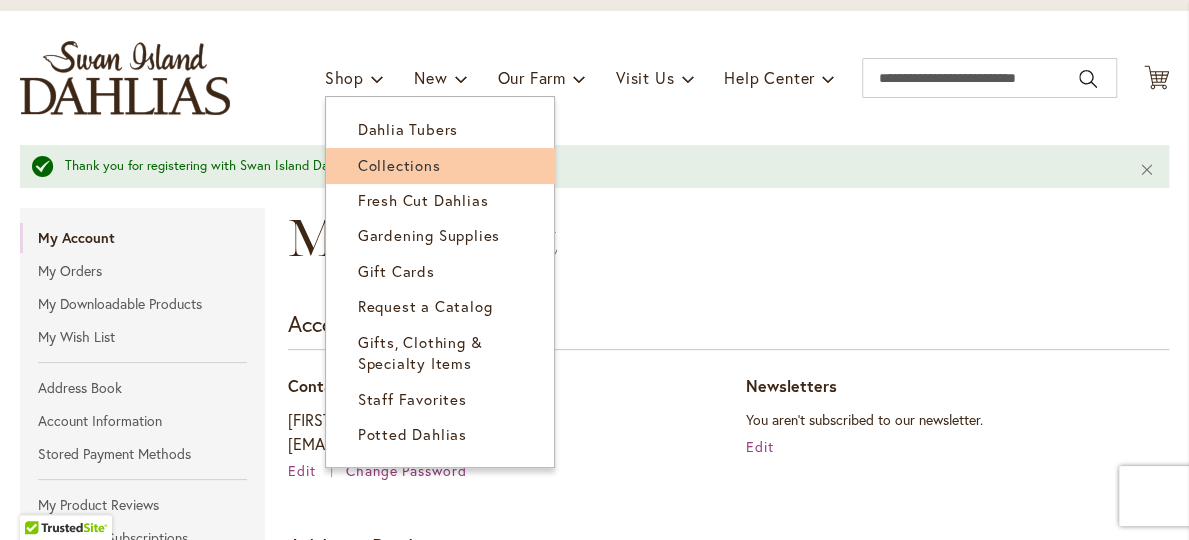 type on "**********" 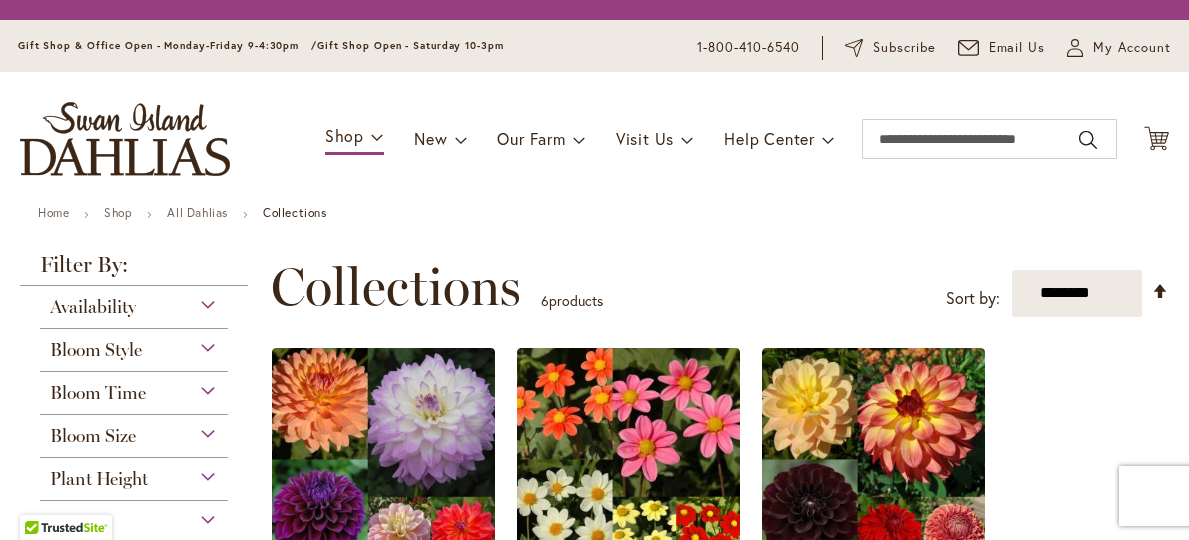 scroll, scrollTop: 0, scrollLeft: 0, axis: both 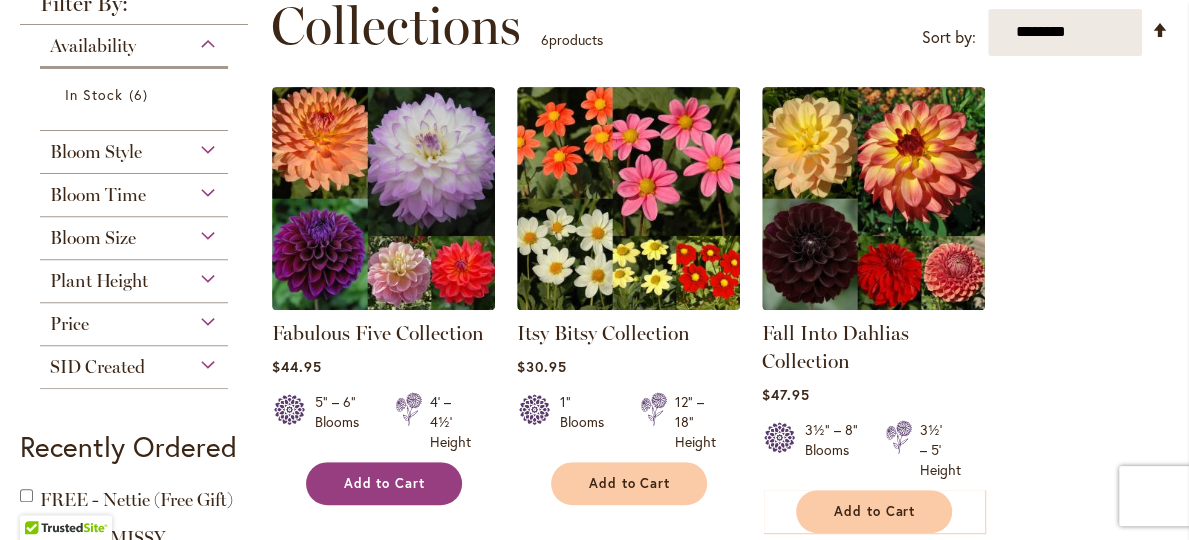 type on "**********" 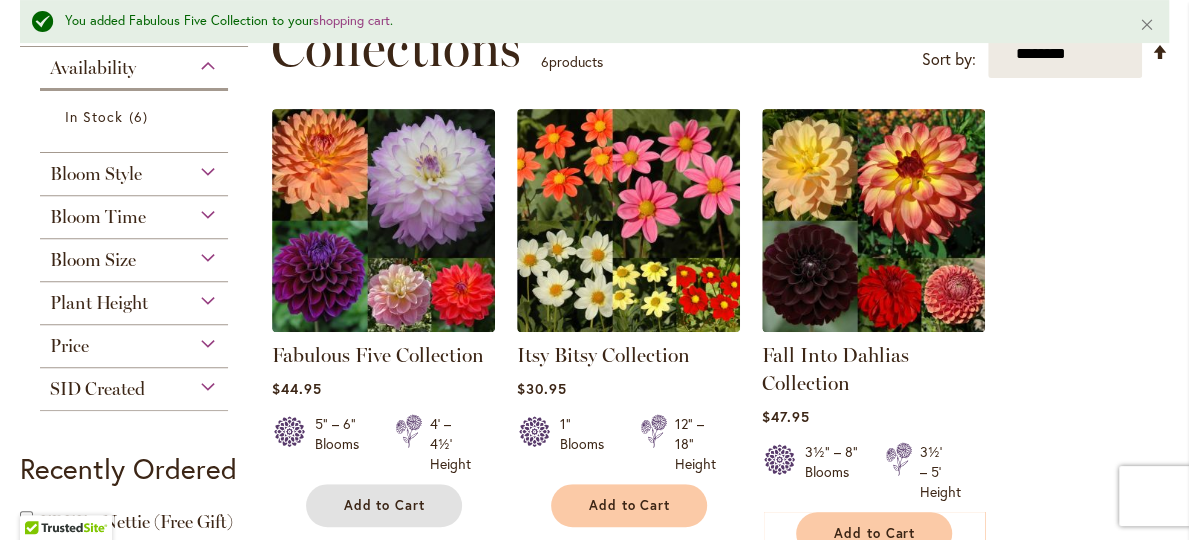 scroll, scrollTop: 253, scrollLeft: 0, axis: vertical 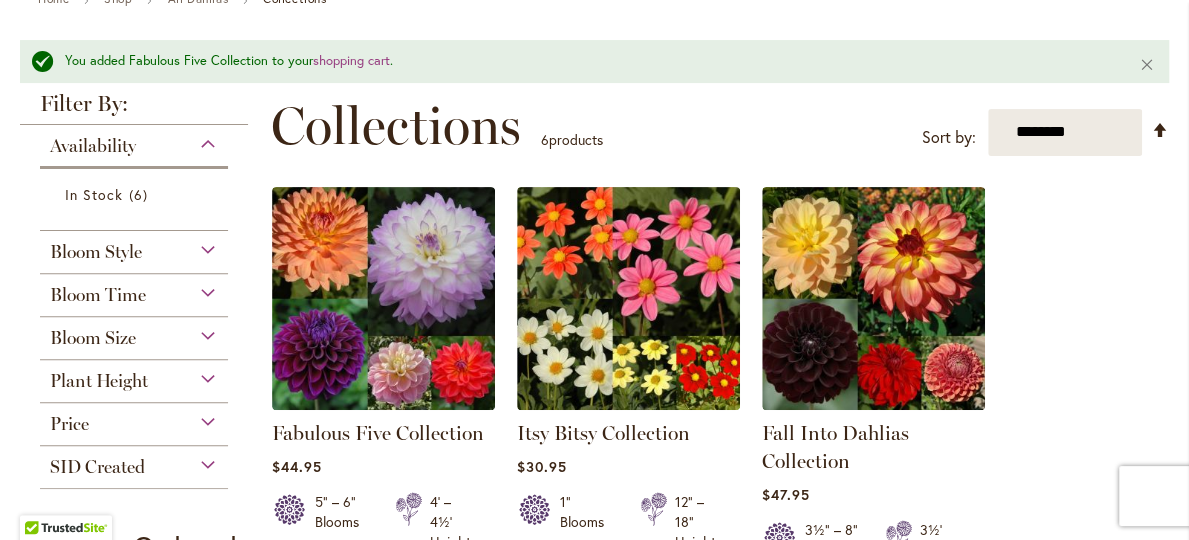 click on "Bloom Time" at bounding box center [134, 290] 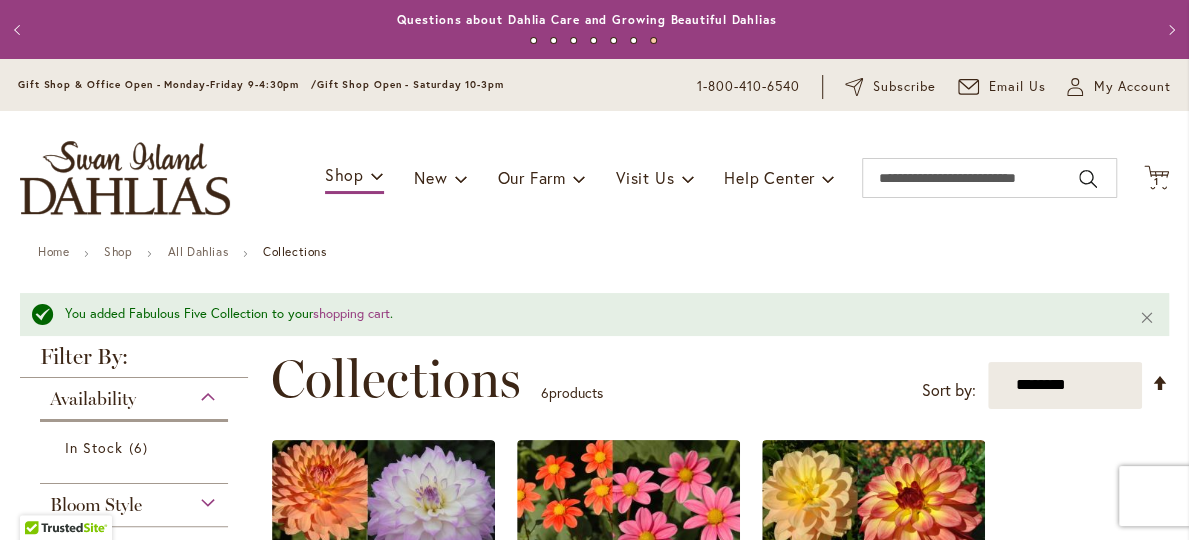 scroll, scrollTop: 0, scrollLeft: 0, axis: both 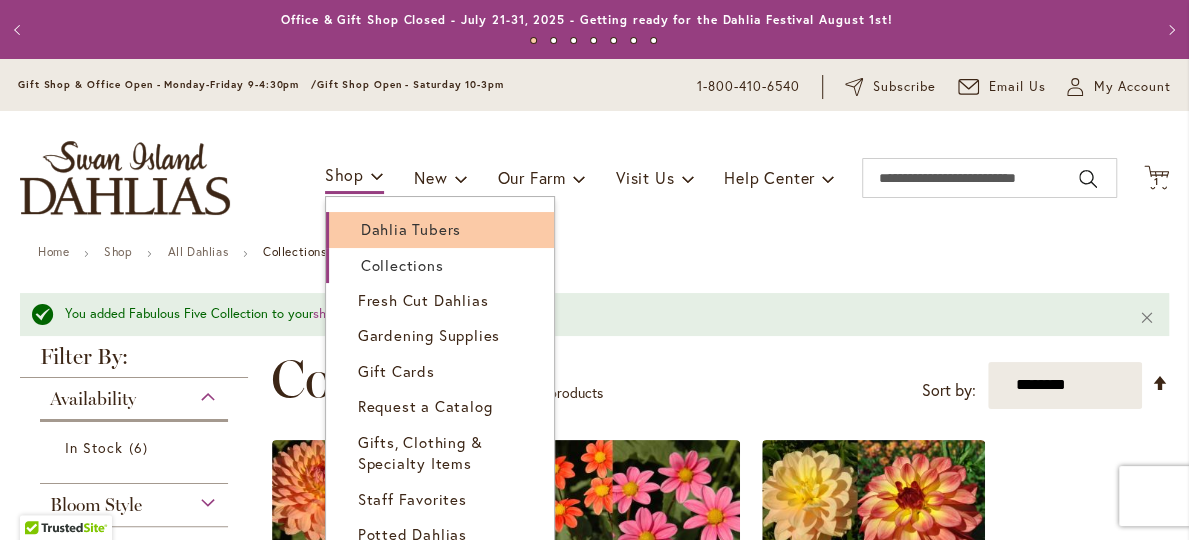 click on "Dahlia Tubers" at bounding box center [411, 229] 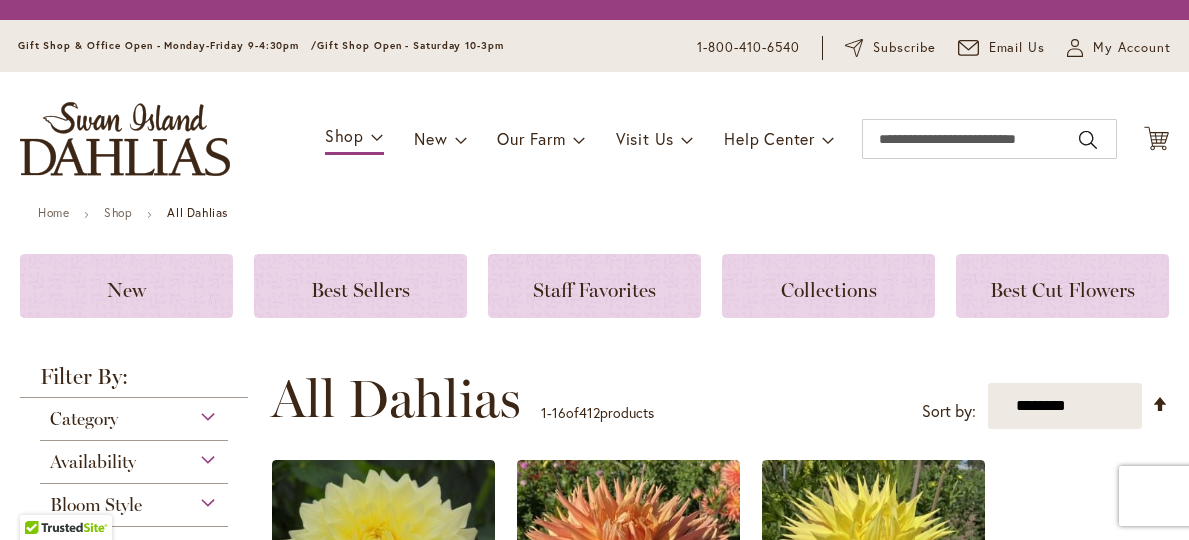 scroll, scrollTop: 0, scrollLeft: 0, axis: both 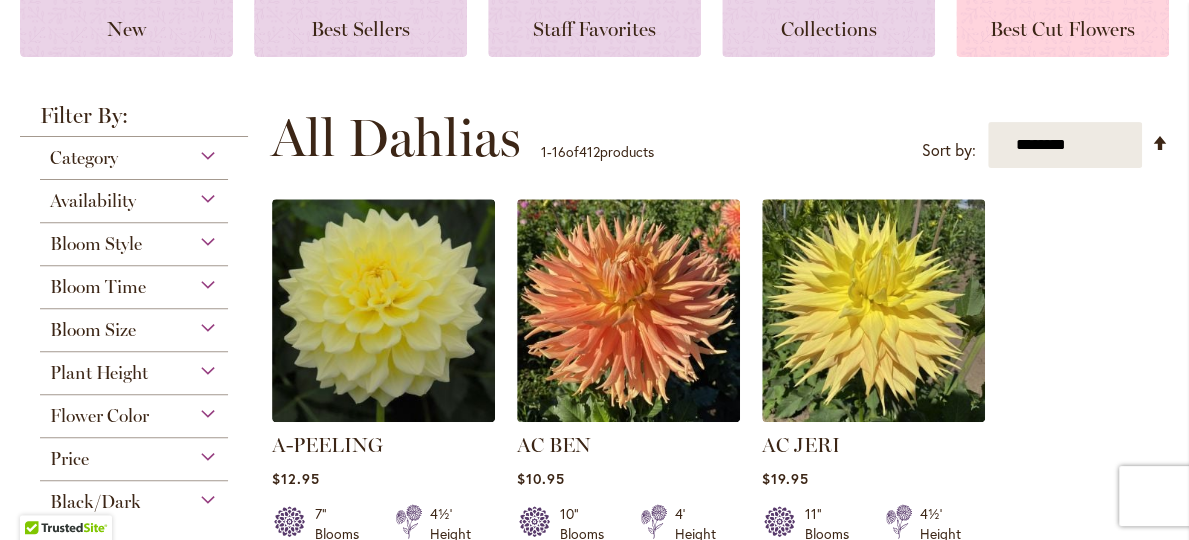 type on "**********" 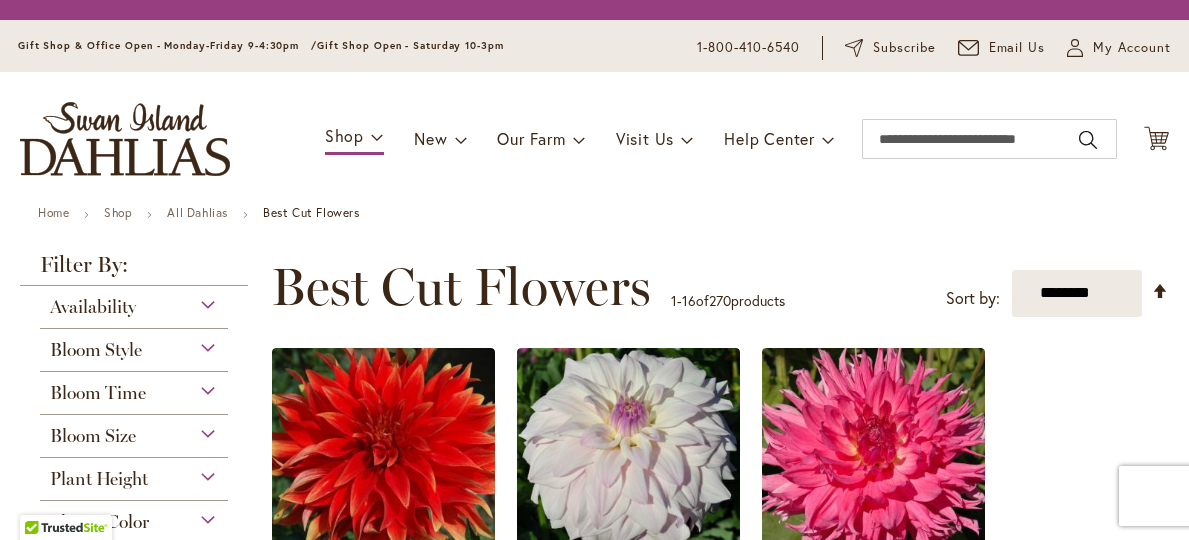 scroll, scrollTop: 0, scrollLeft: 0, axis: both 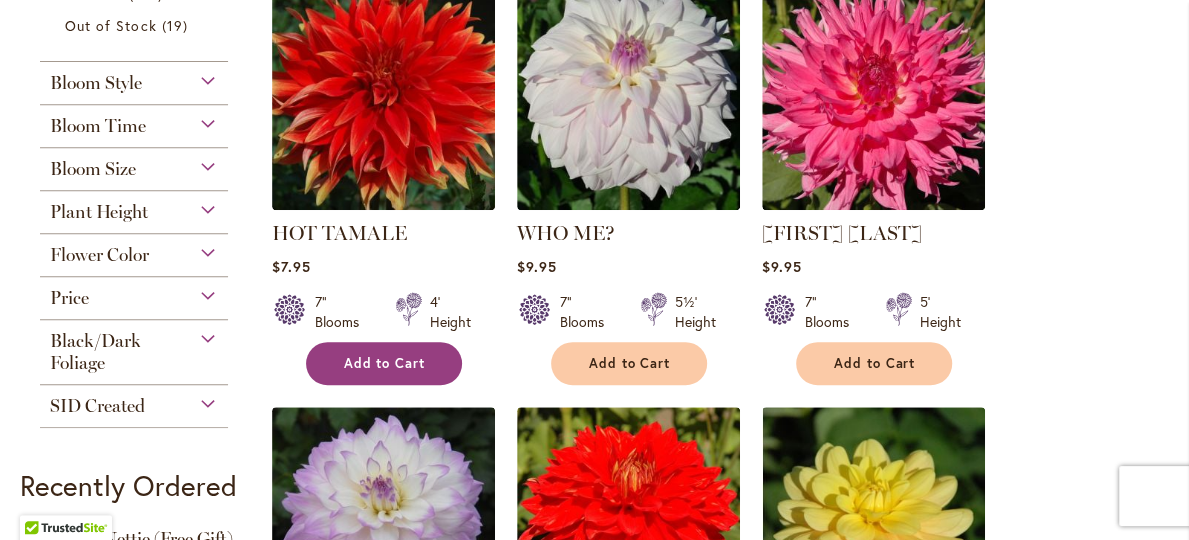 type on "**********" 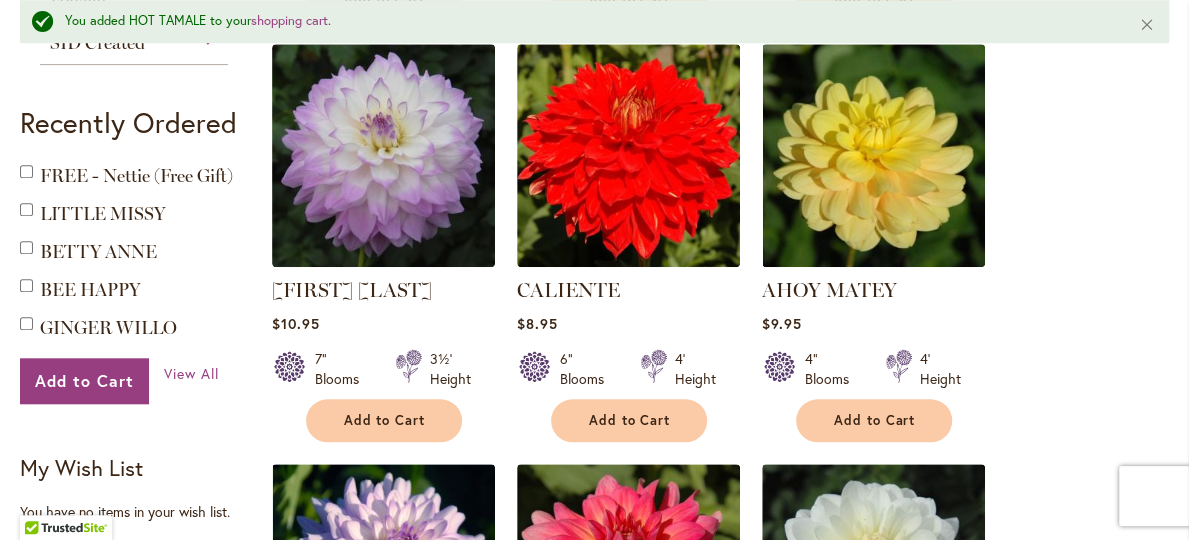 scroll, scrollTop: 852, scrollLeft: 0, axis: vertical 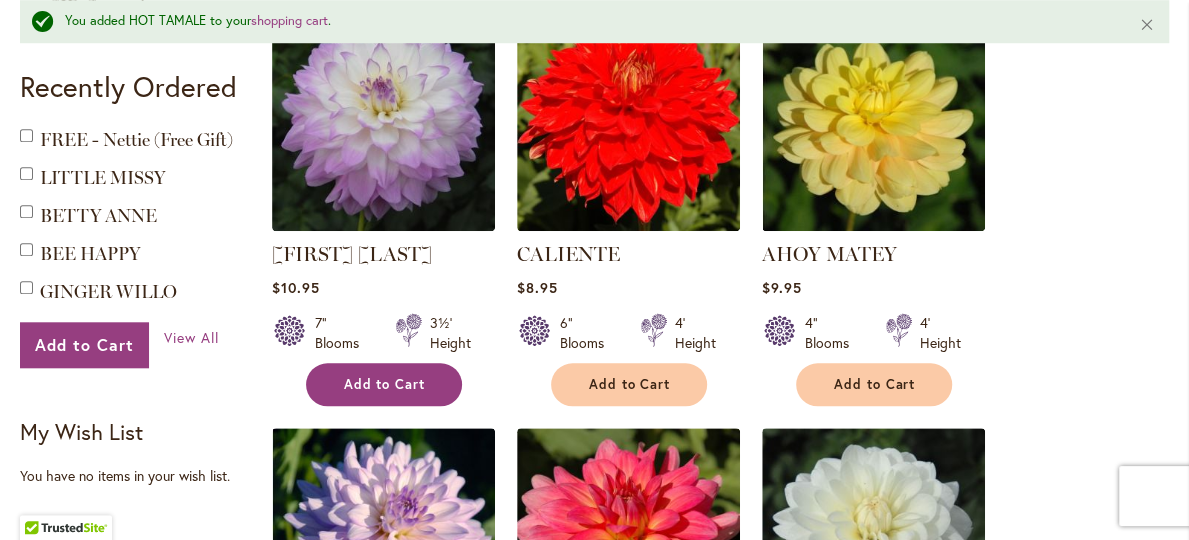 click on "Add to Cart" at bounding box center [385, 384] 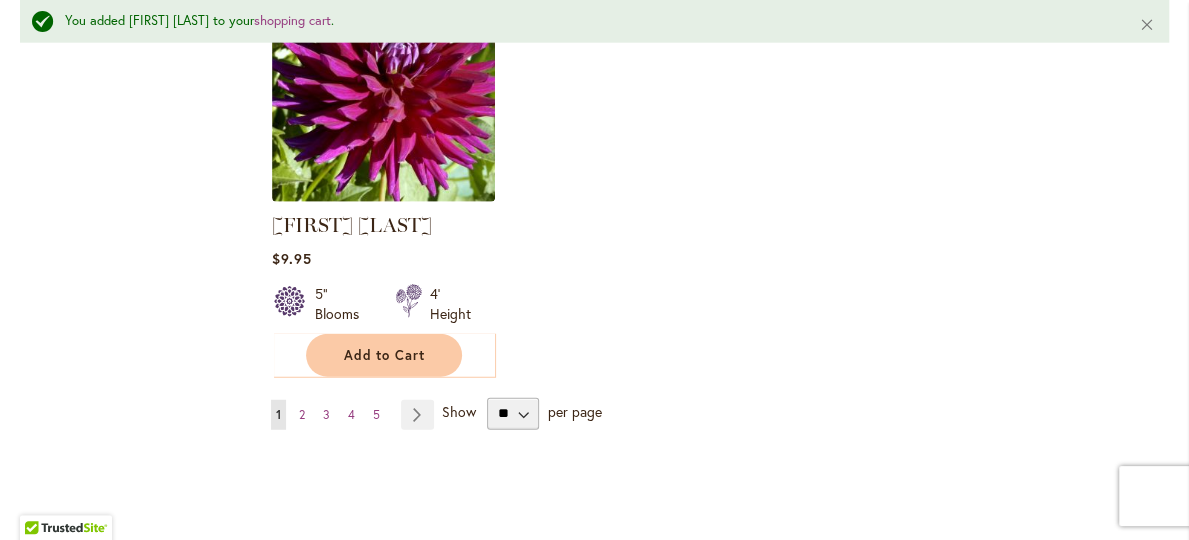 scroll, scrollTop: 2652, scrollLeft: 0, axis: vertical 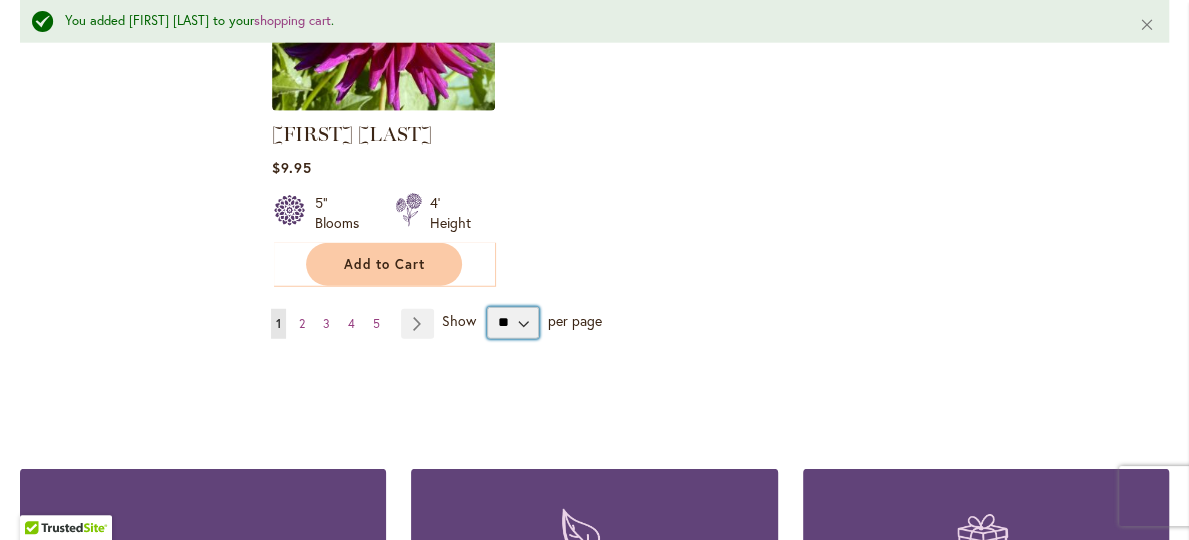 click on "**
**
**
**" at bounding box center [513, 323] 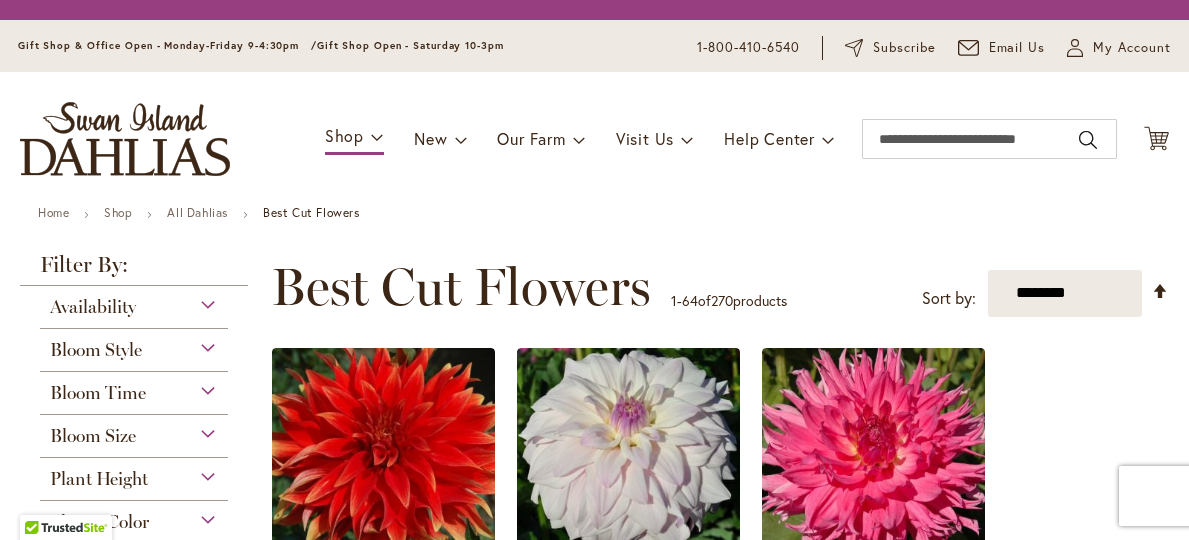 scroll, scrollTop: 0, scrollLeft: 0, axis: both 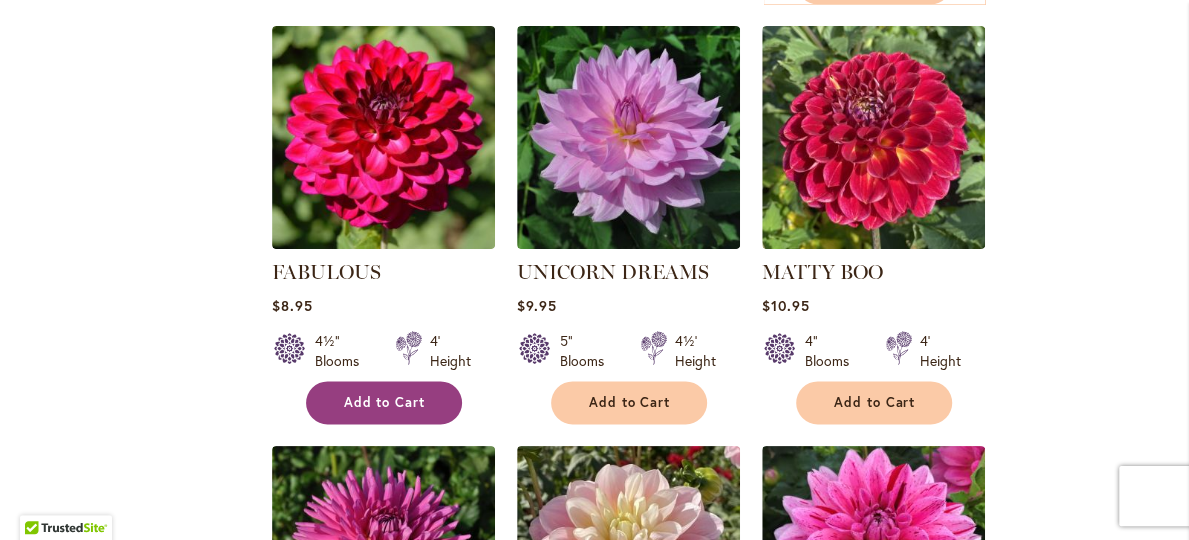type on "**********" 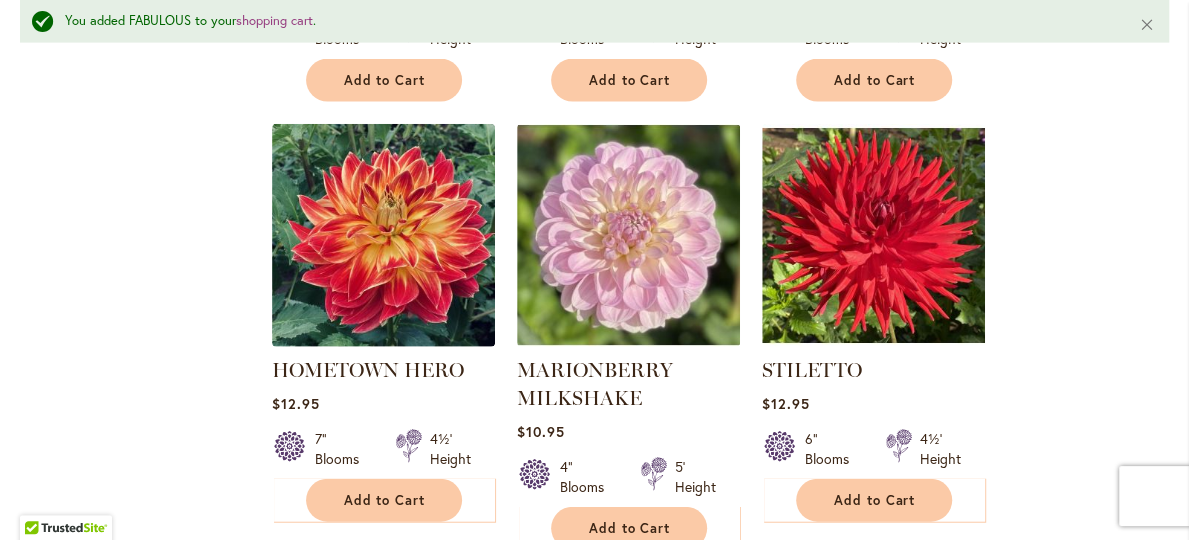 scroll, scrollTop: 6262, scrollLeft: 0, axis: vertical 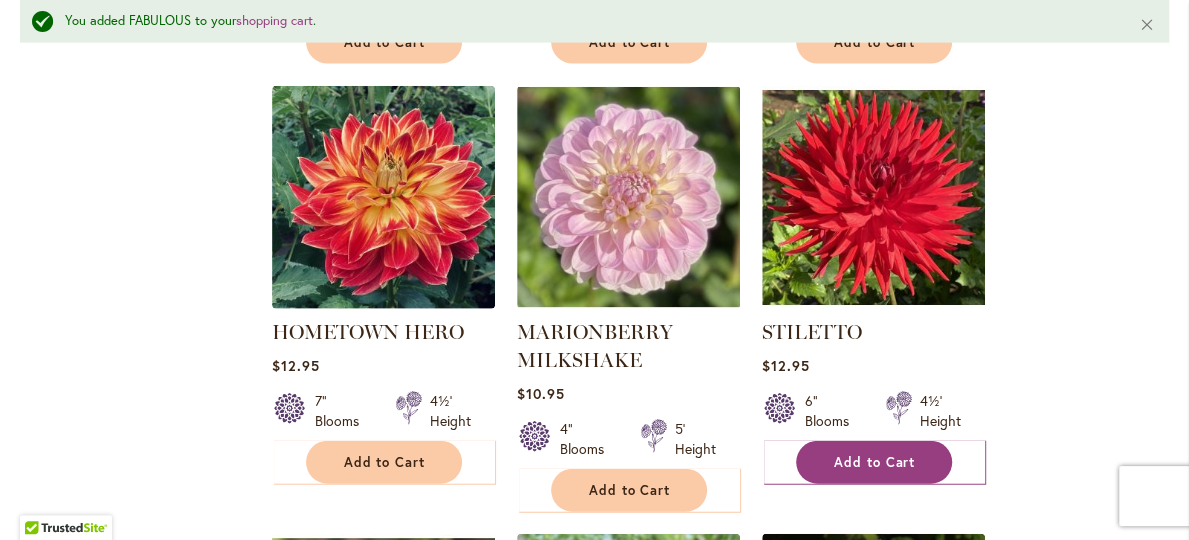 click on "Add to Cart" at bounding box center (875, 462) 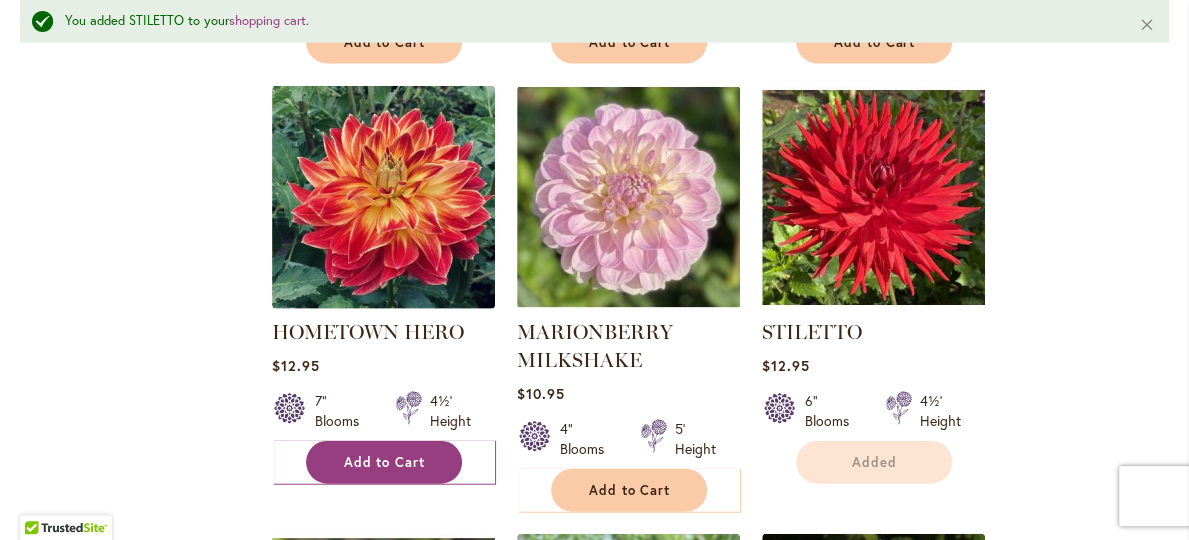 click on "Add to Cart" at bounding box center [385, 462] 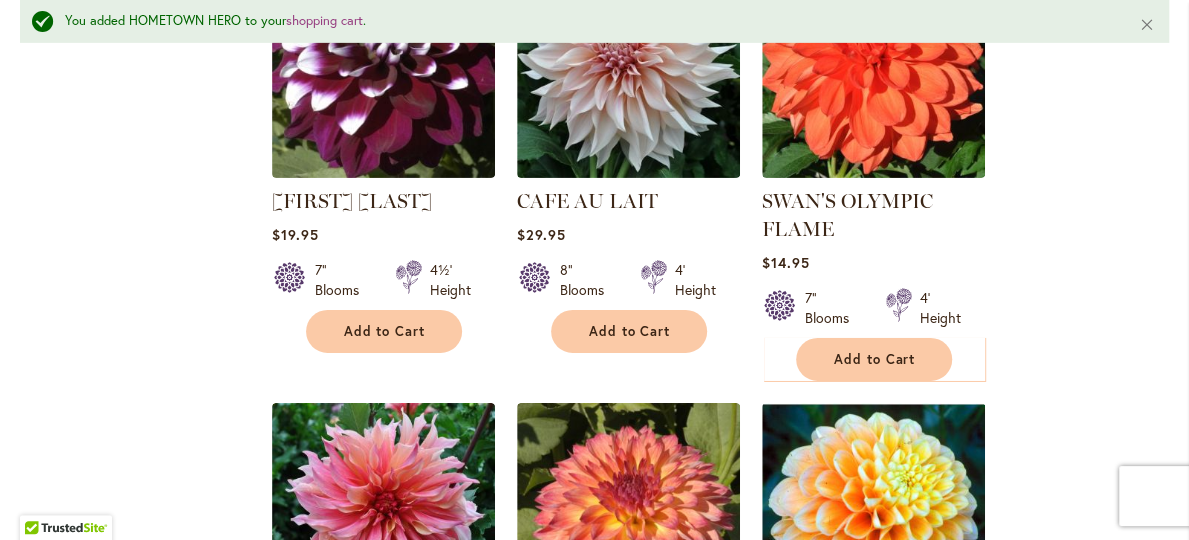 scroll, scrollTop: 7262, scrollLeft: 0, axis: vertical 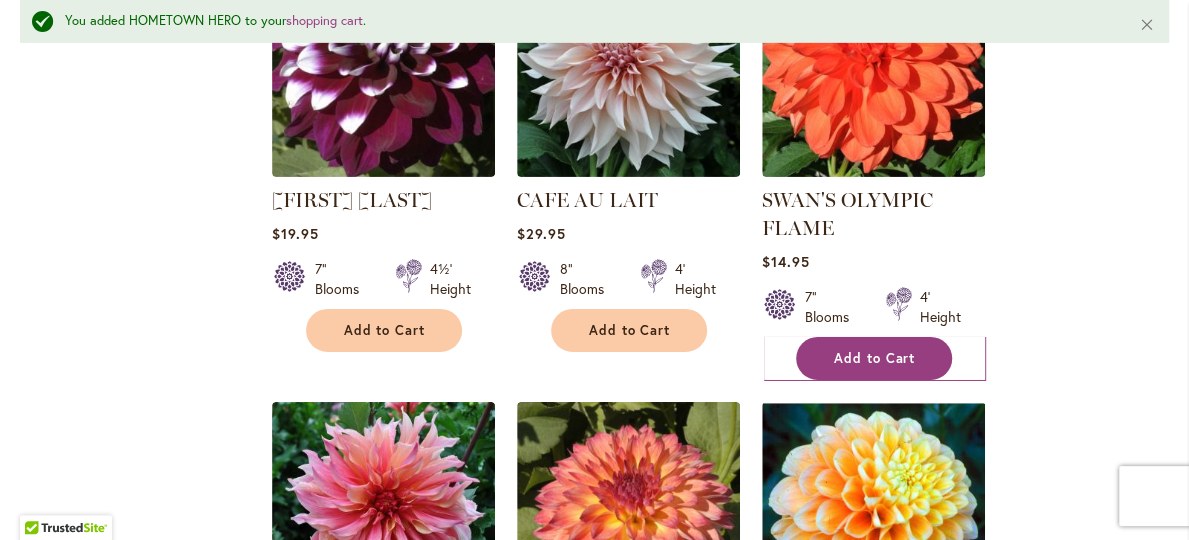 click on "Add to Cart" at bounding box center (875, 358) 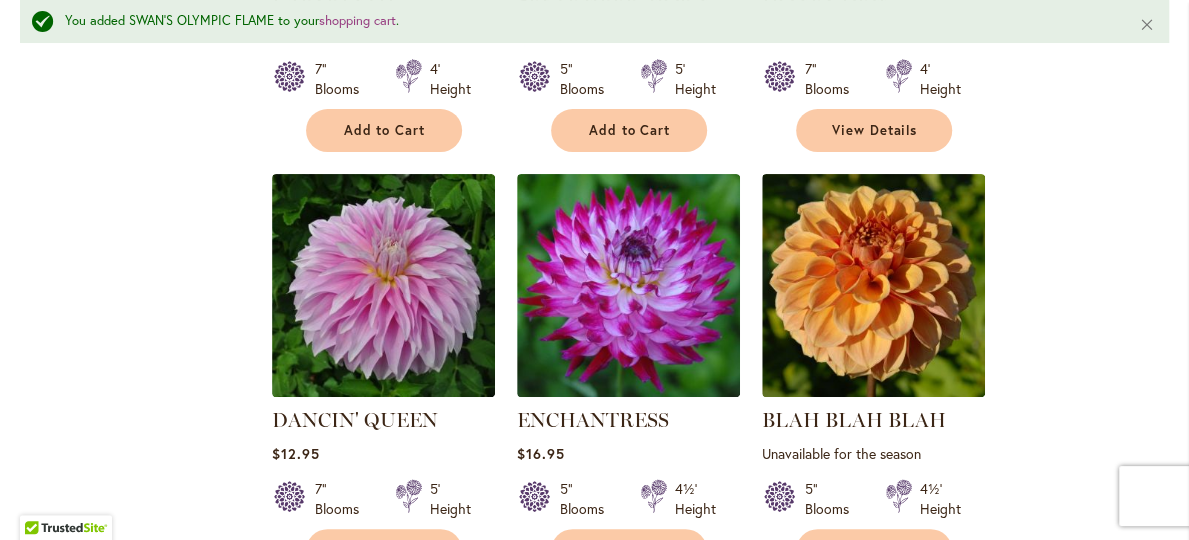 scroll, scrollTop: 7962, scrollLeft: 0, axis: vertical 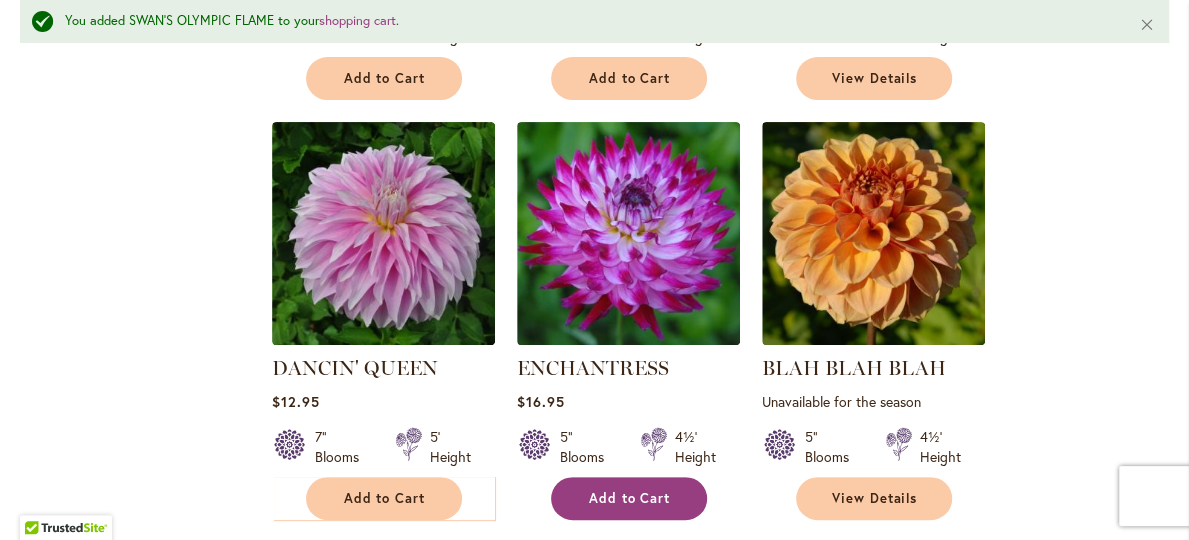 click on "Add to Cart" at bounding box center (630, 498) 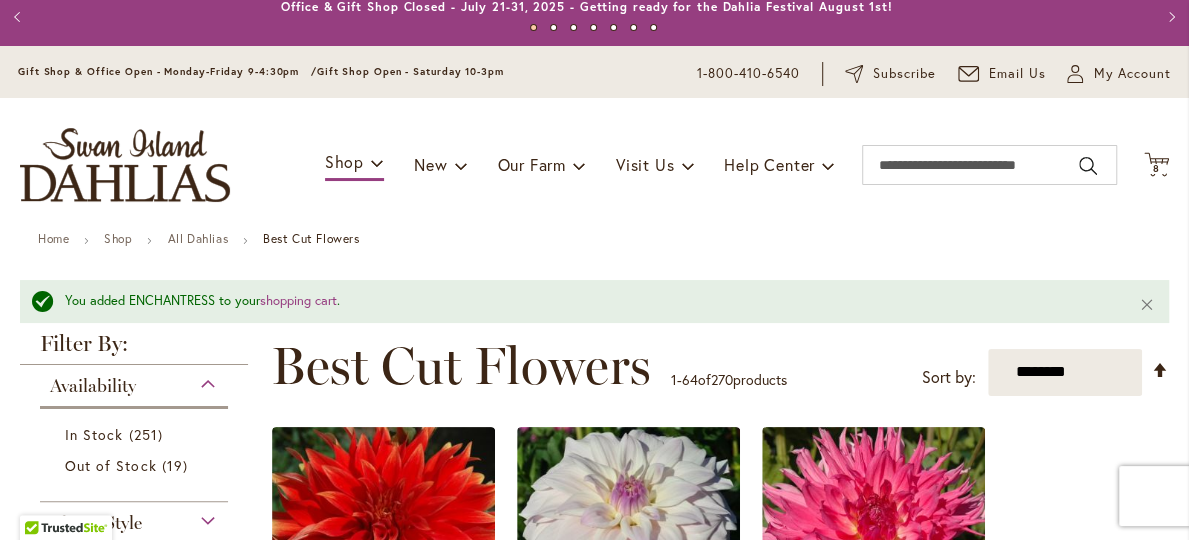 scroll, scrollTop: 0, scrollLeft: 0, axis: both 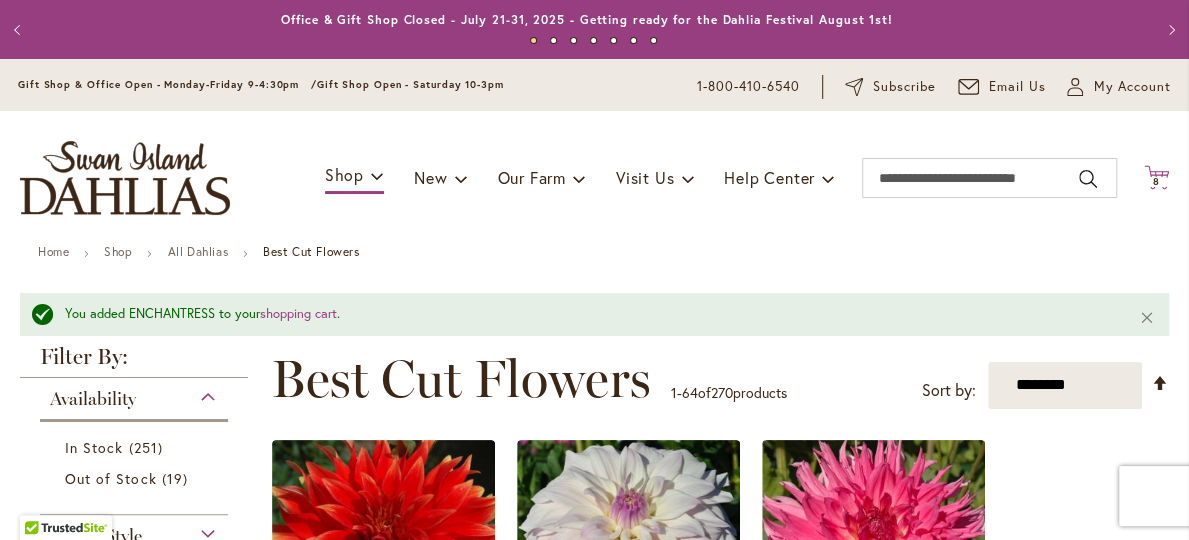 click on "8" at bounding box center [1156, 181] 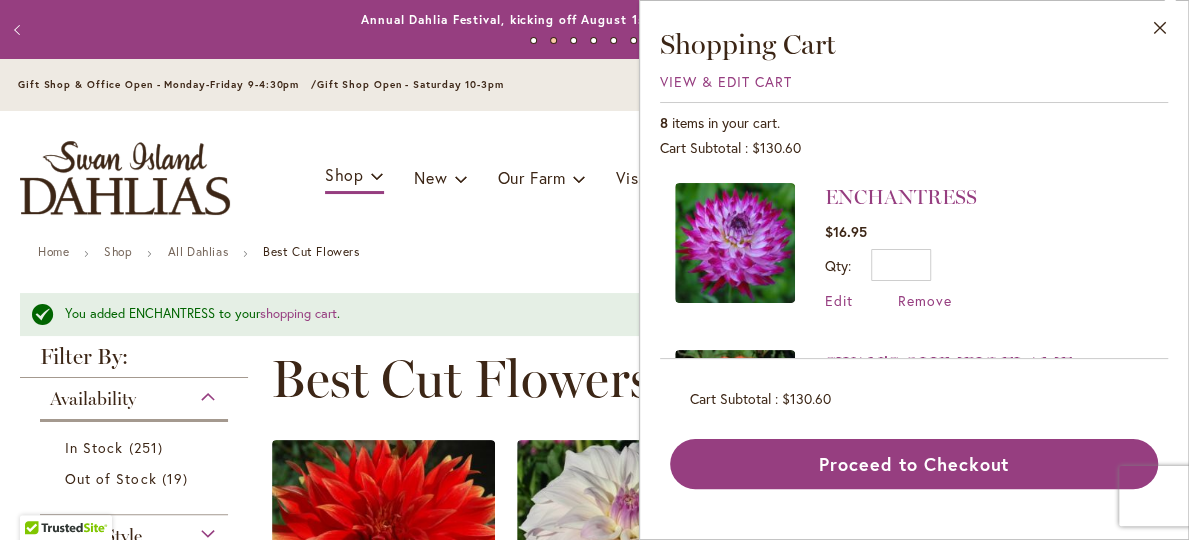 click on "Toggle Nav
Shop
Dahlia Tubers
Collections
Fresh Cut Dahlias
Gardening Supplies
Gift Cards
Request a Catalog
Gifts, Clothing & Specialty Items" at bounding box center (594, 178) 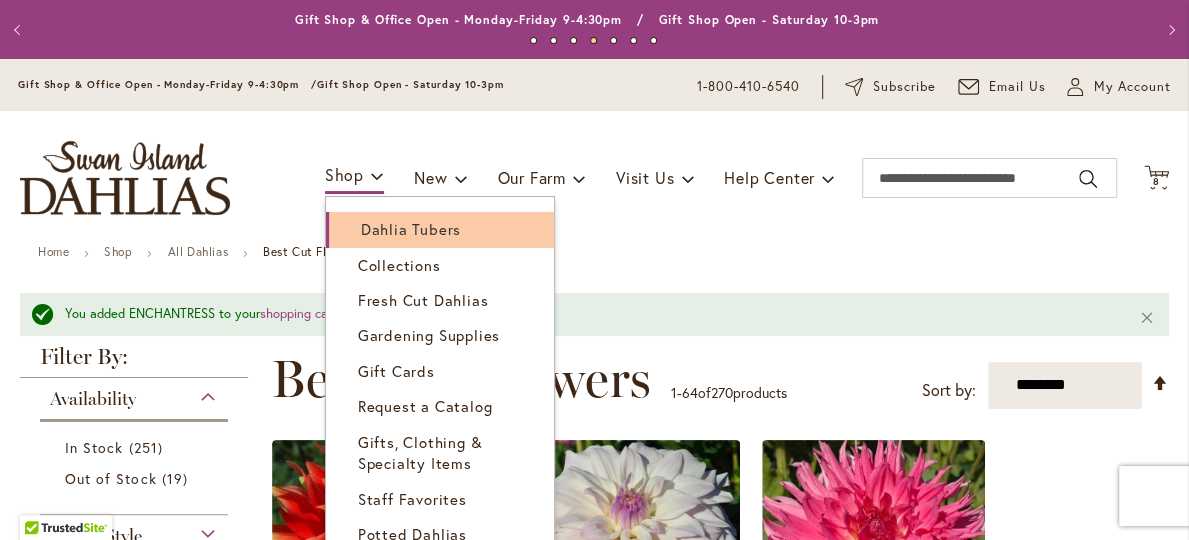click on "Dahlia Tubers" at bounding box center [411, 229] 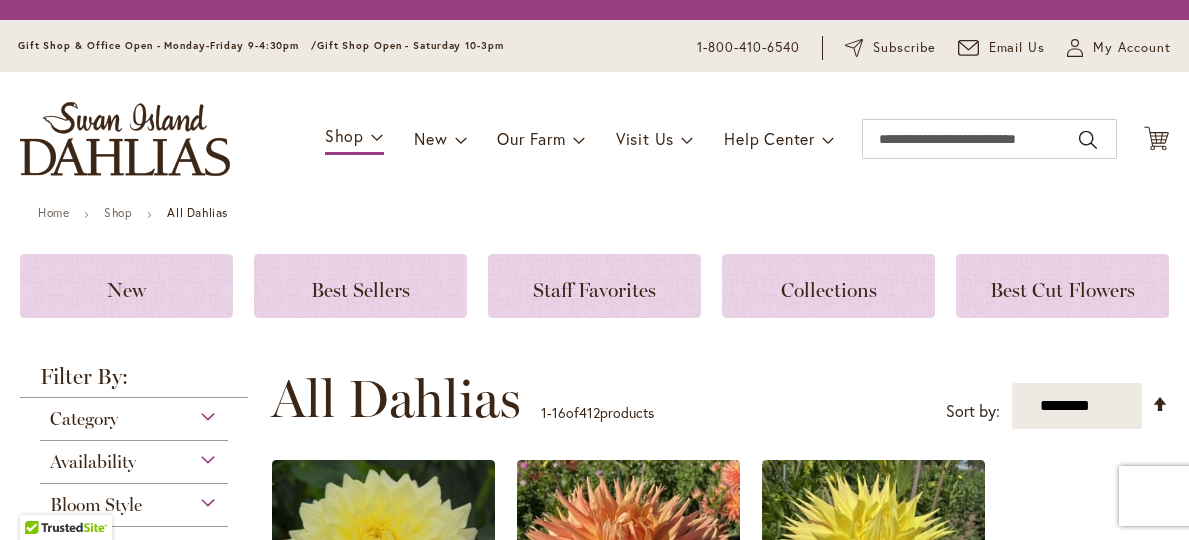 scroll, scrollTop: 0, scrollLeft: 0, axis: both 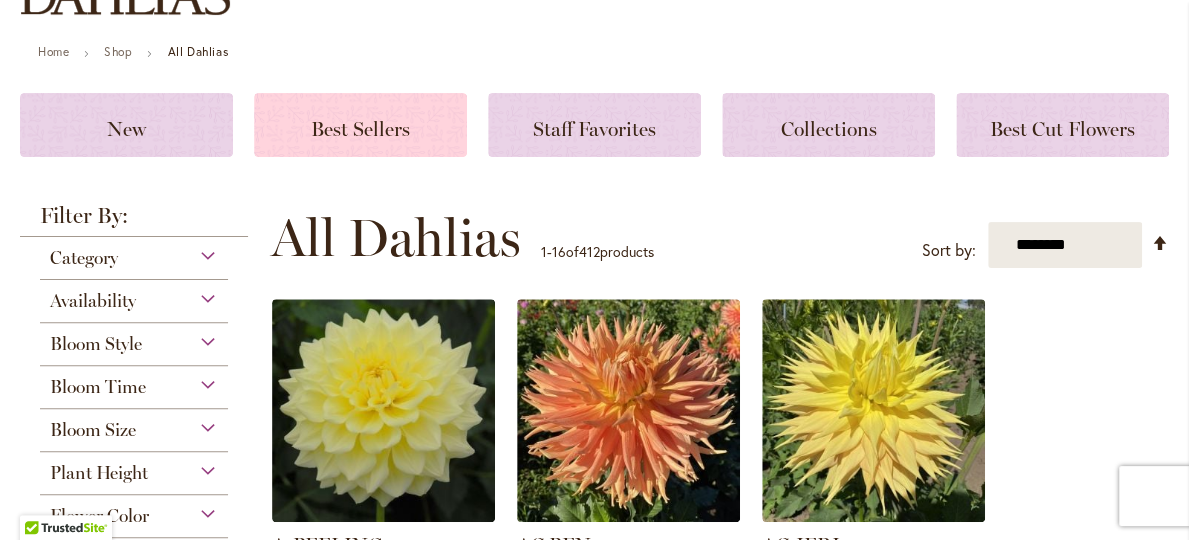 type on "**********" 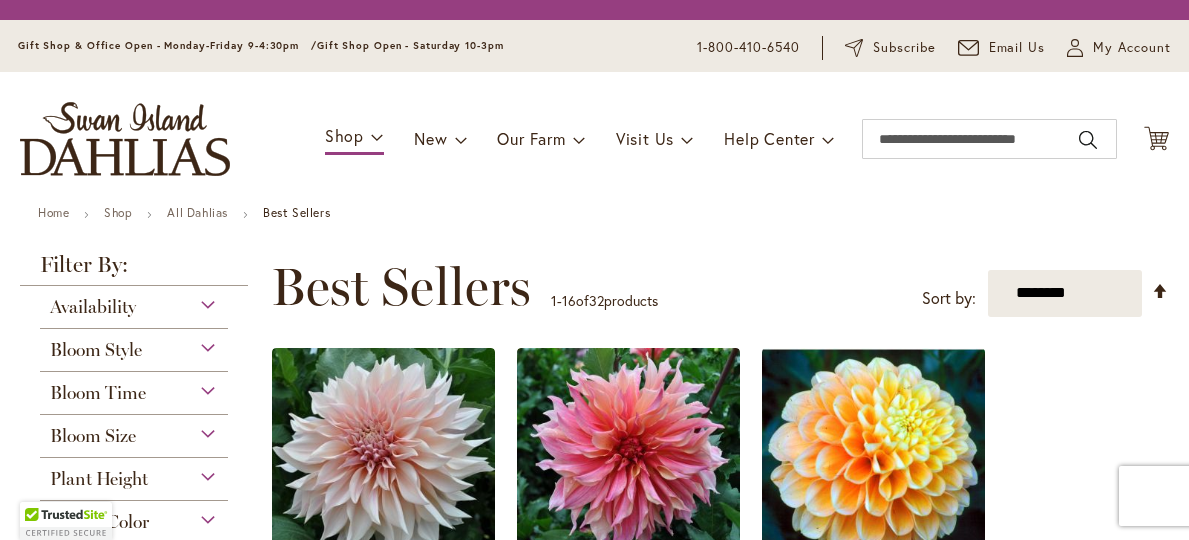 scroll, scrollTop: 0, scrollLeft: 0, axis: both 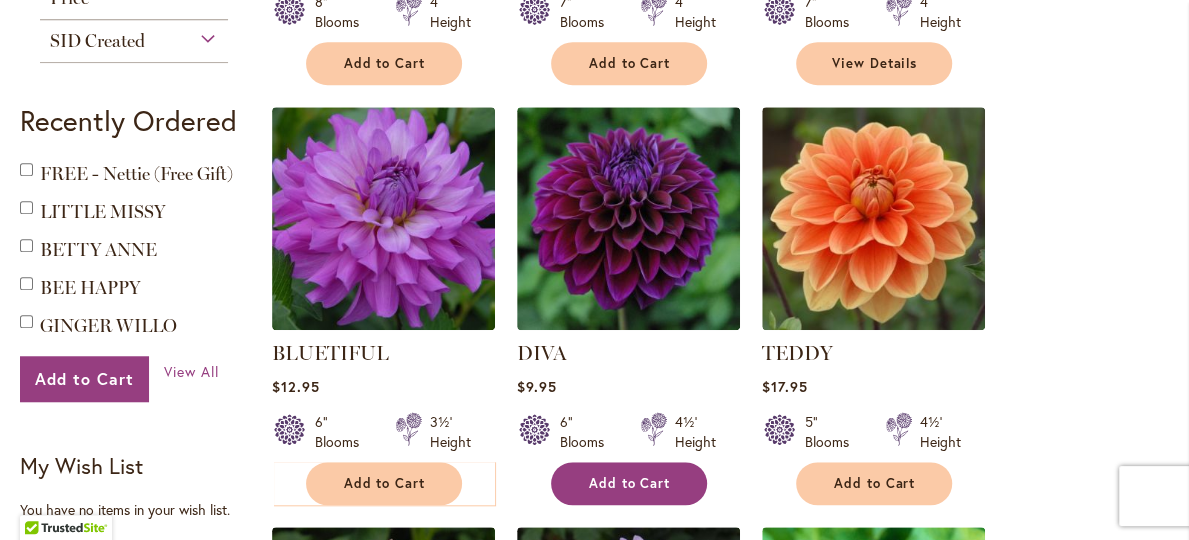type on "**********" 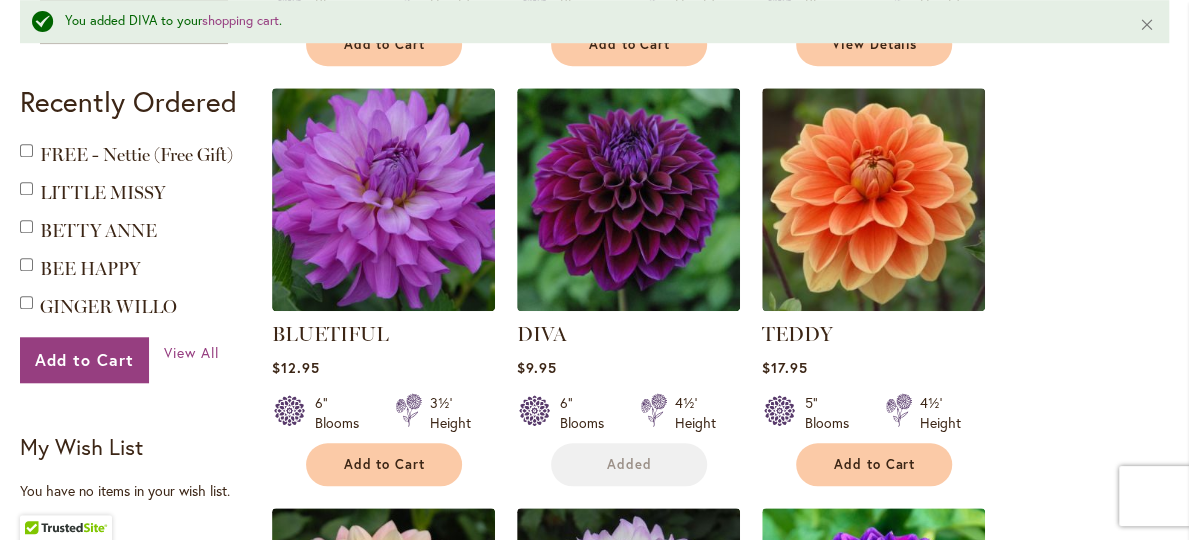 scroll, scrollTop: 1153, scrollLeft: 0, axis: vertical 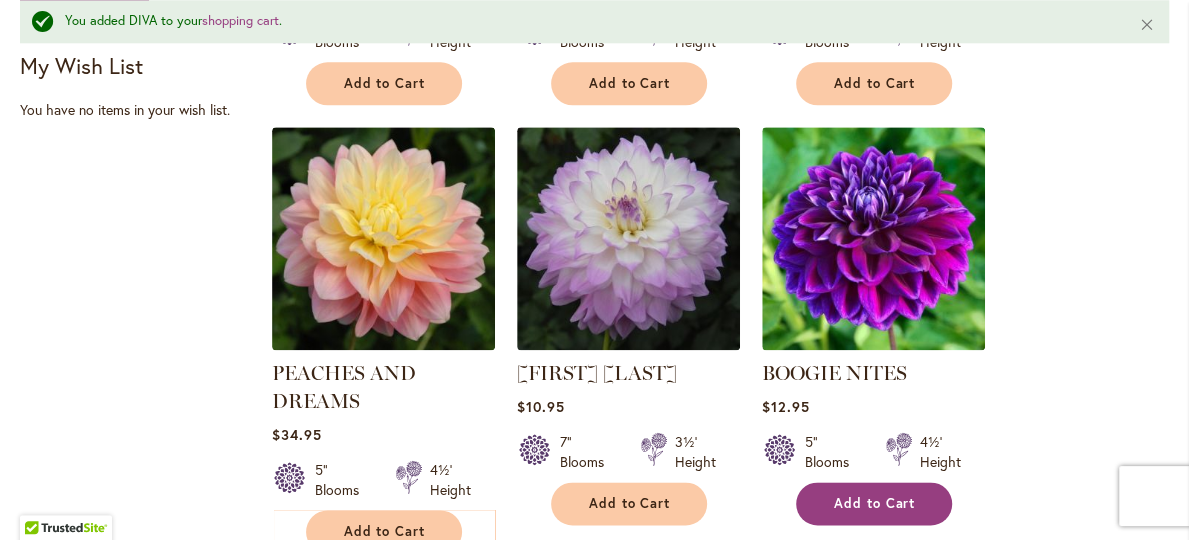 click on "Add to Cart" at bounding box center [875, 503] 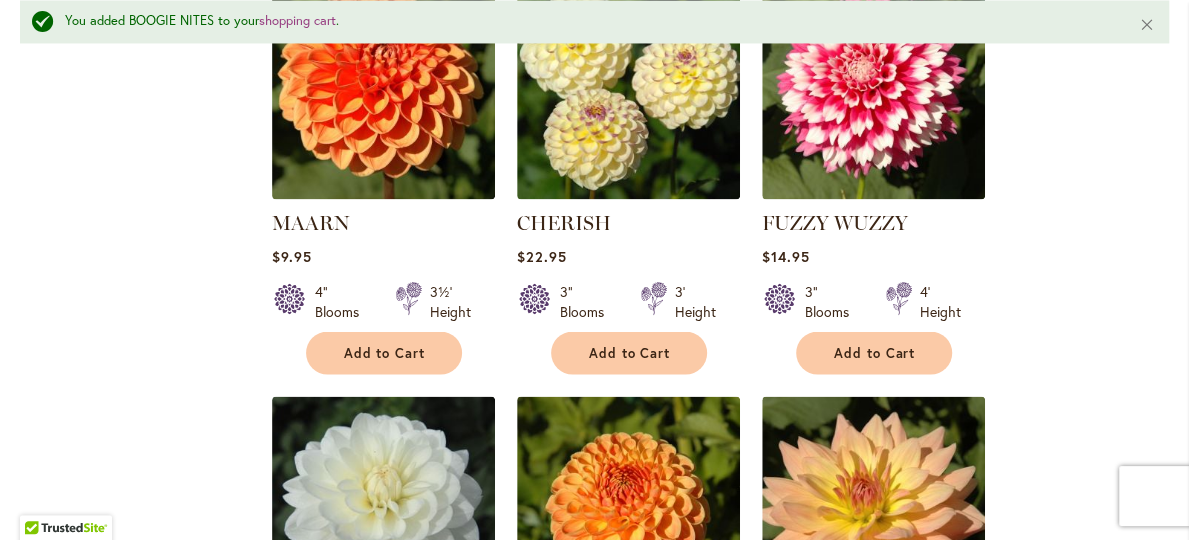 scroll, scrollTop: 1753, scrollLeft: 0, axis: vertical 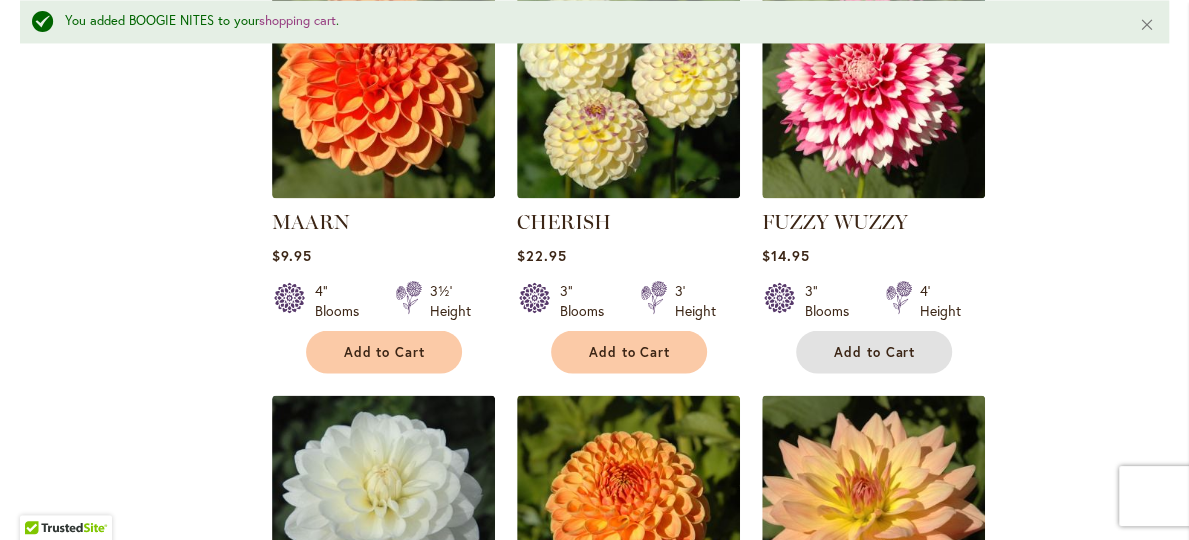 click on "Add to Cart" at bounding box center [875, 351] 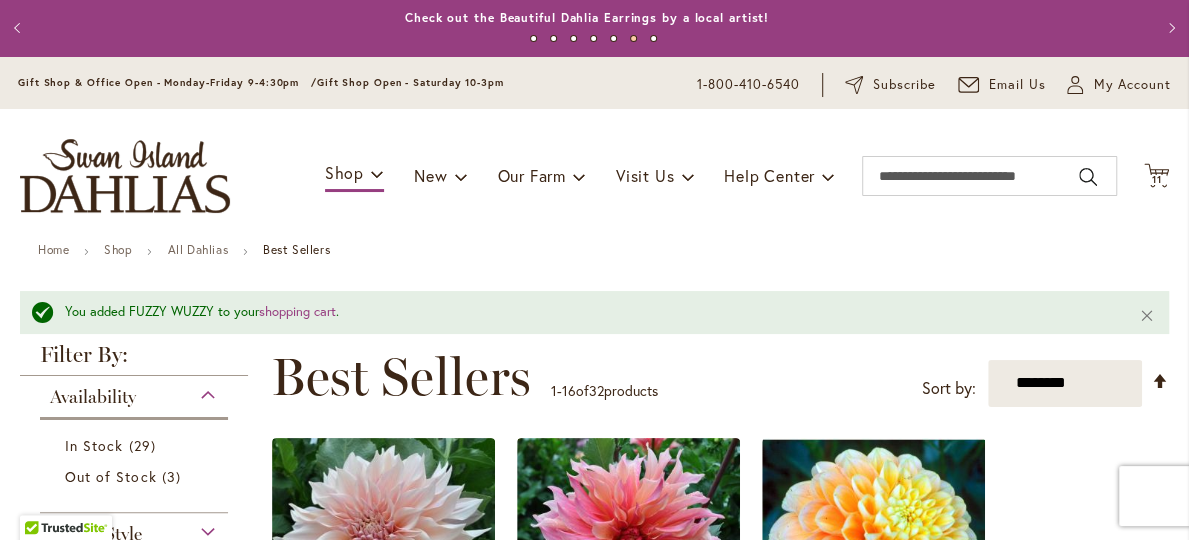 scroll, scrollTop: 0, scrollLeft: 0, axis: both 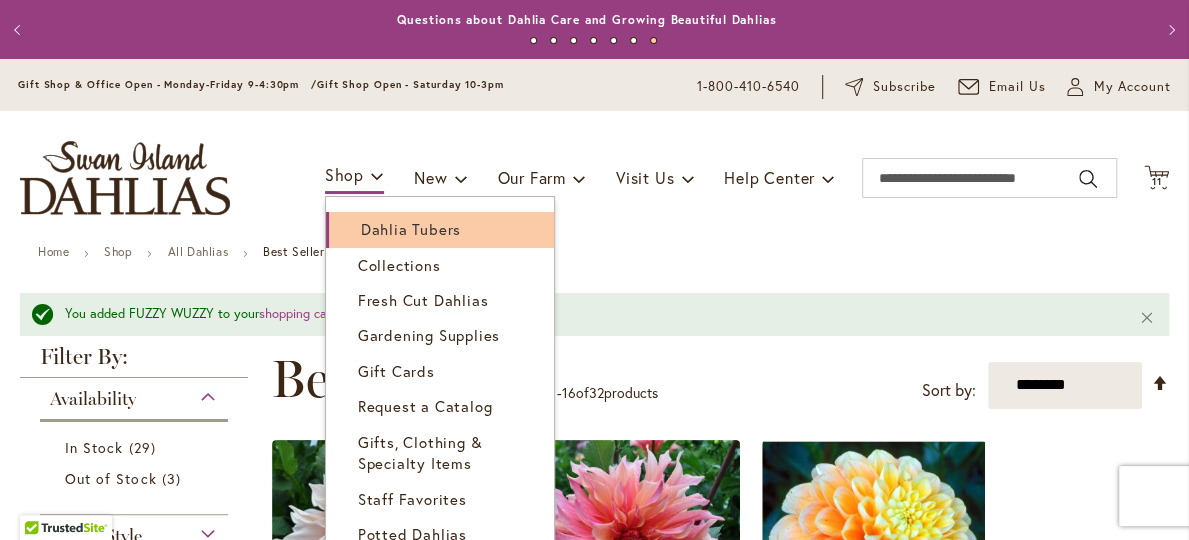 click on "Dahlia Tubers" at bounding box center [411, 229] 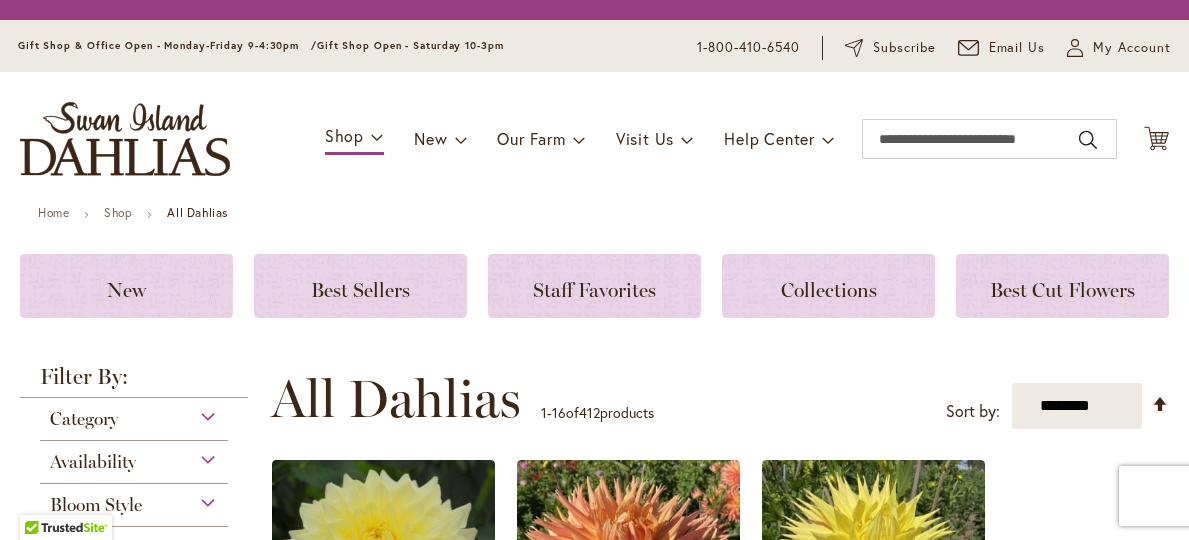 scroll, scrollTop: 0, scrollLeft: 0, axis: both 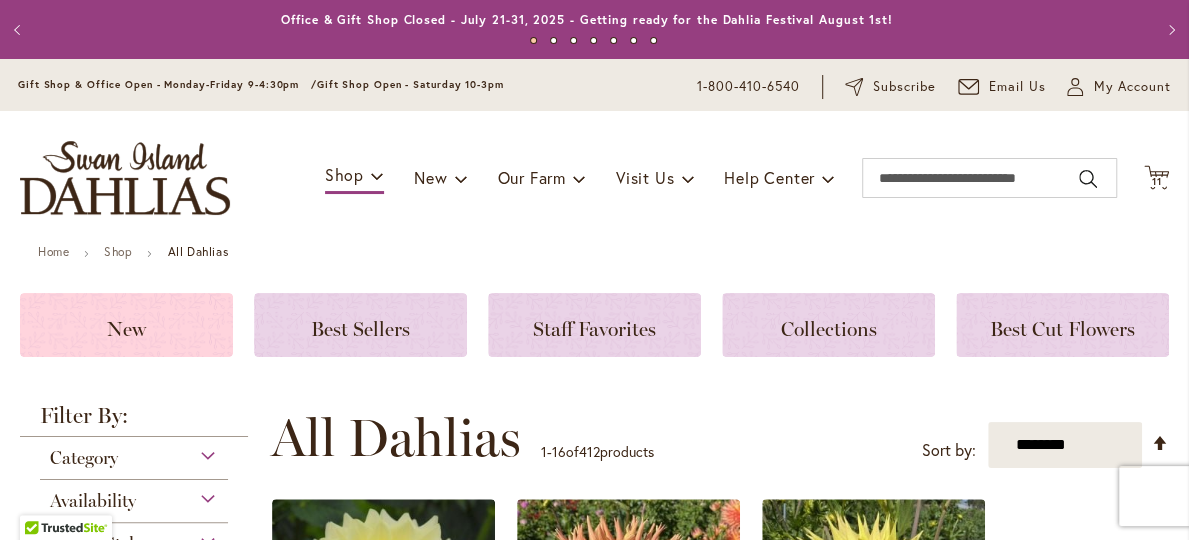 type on "**********" 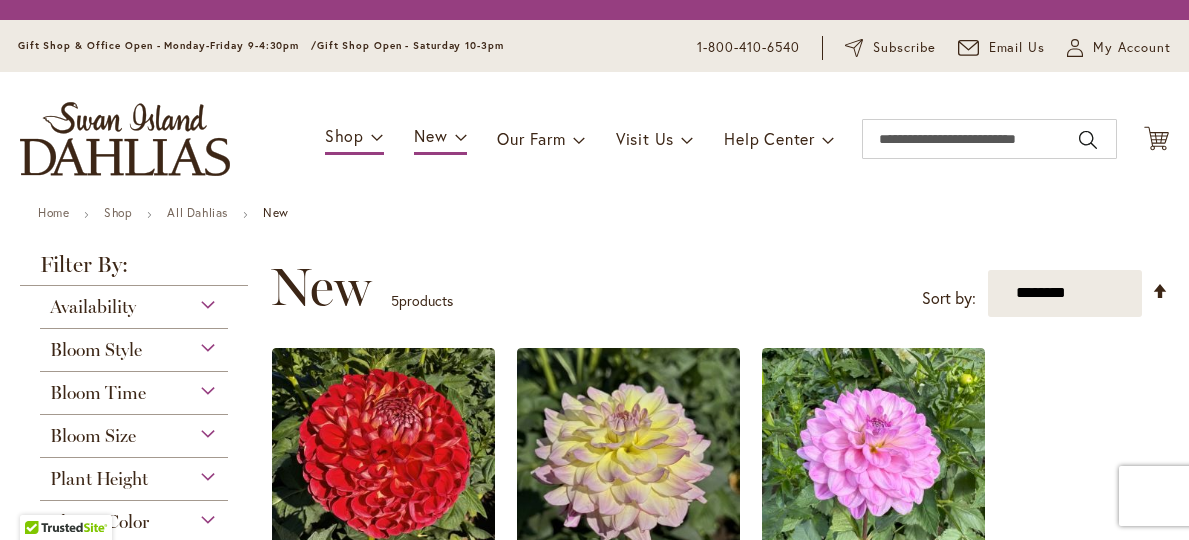 scroll, scrollTop: 0, scrollLeft: 0, axis: both 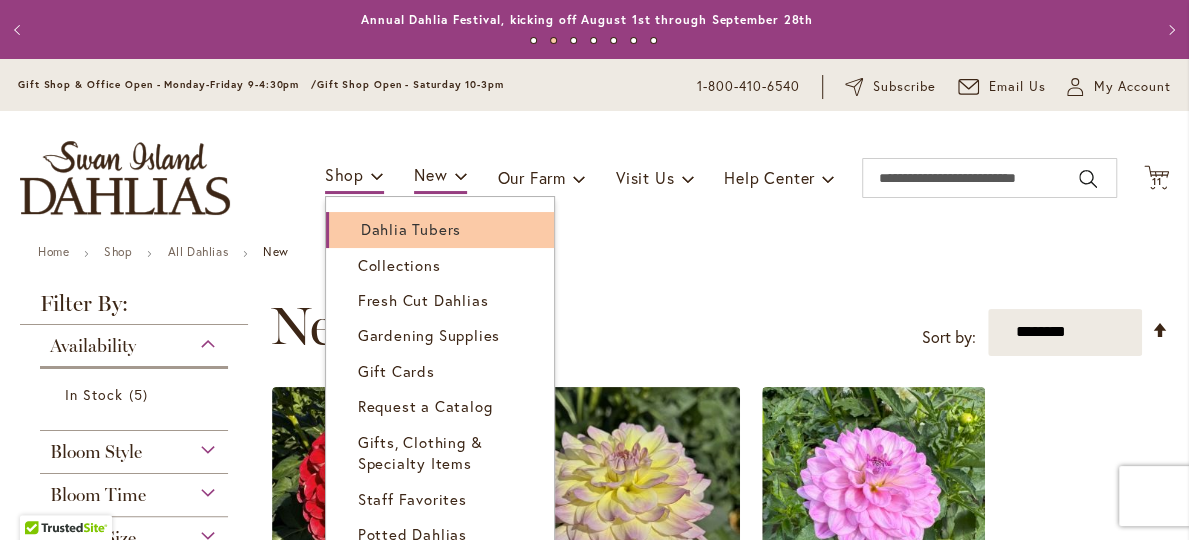 type on "**********" 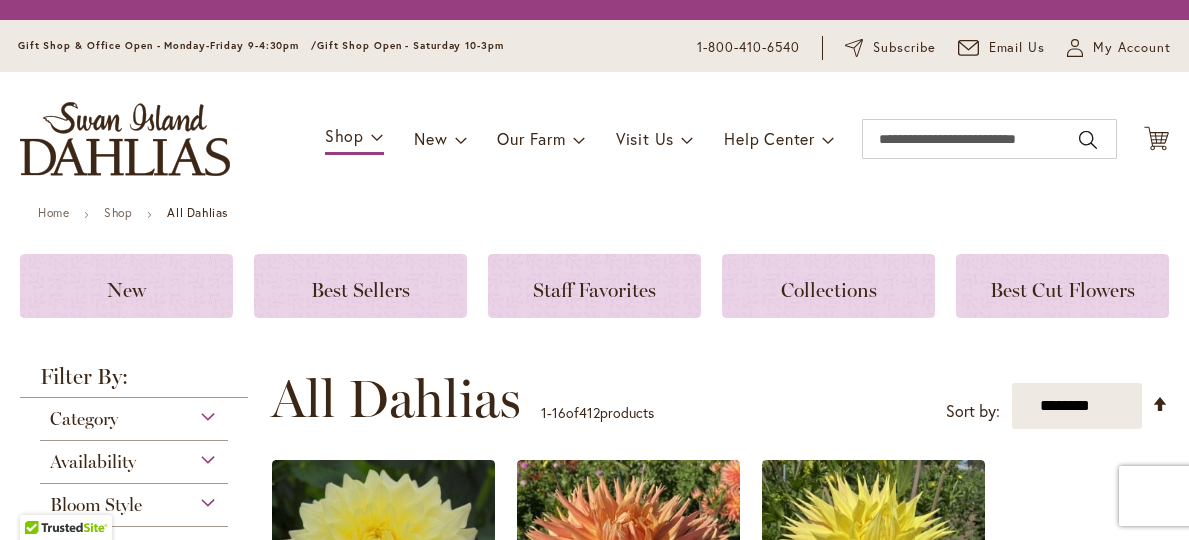 scroll, scrollTop: 0, scrollLeft: 0, axis: both 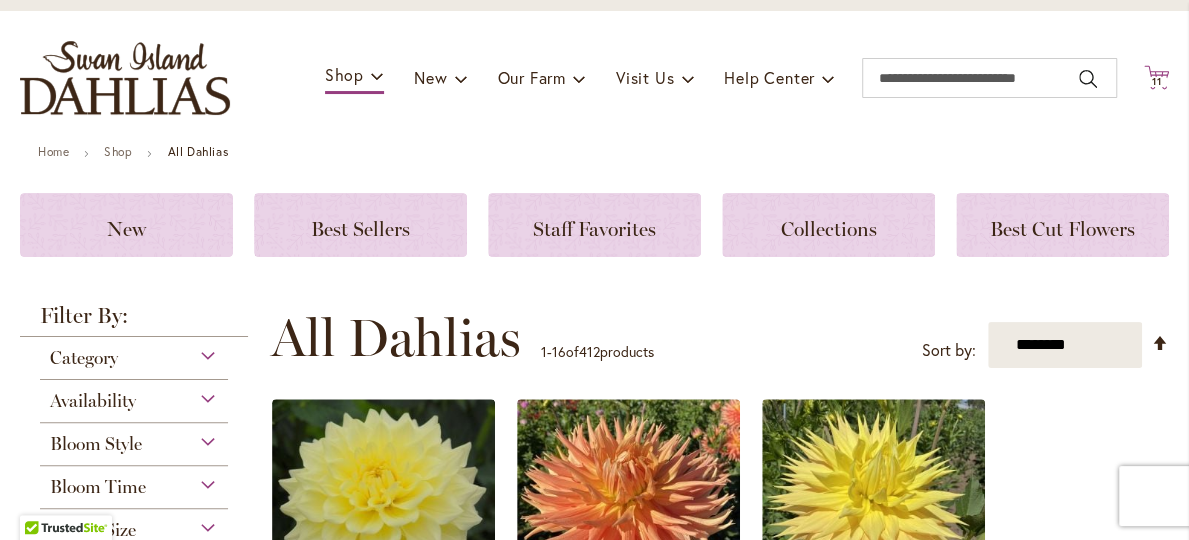 type on "**********" 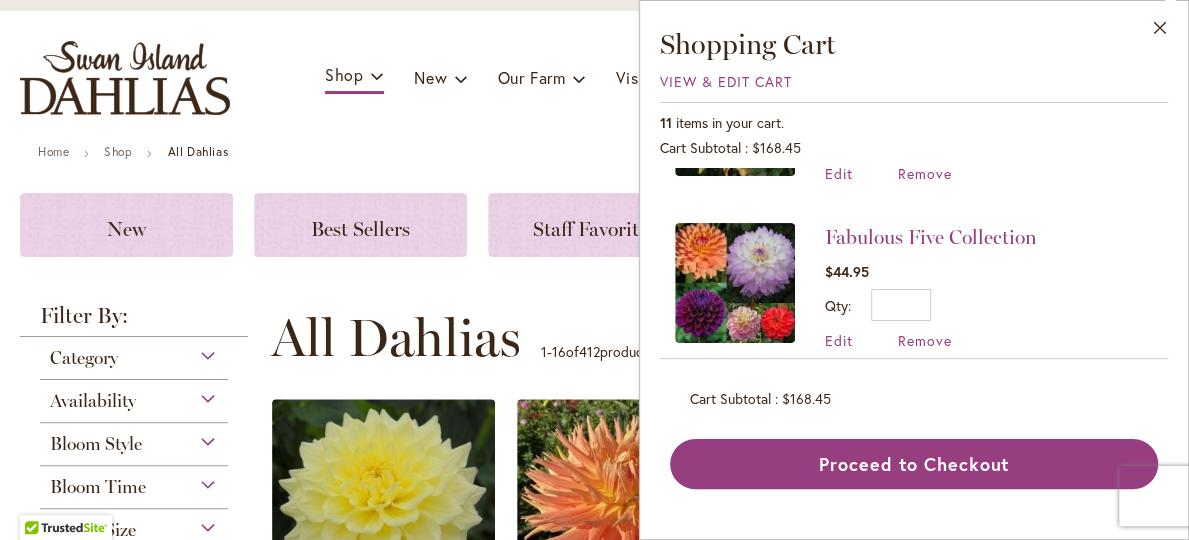 scroll, scrollTop: 1648, scrollLeft: 0, axis: vertical 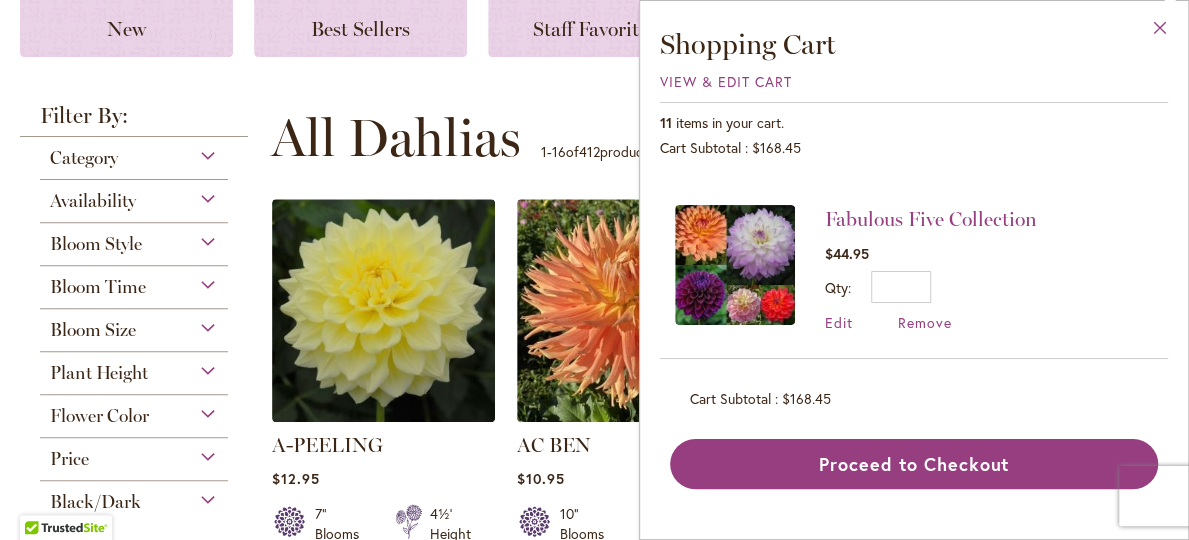 click on "Close" at bounding box center [1160, 32] 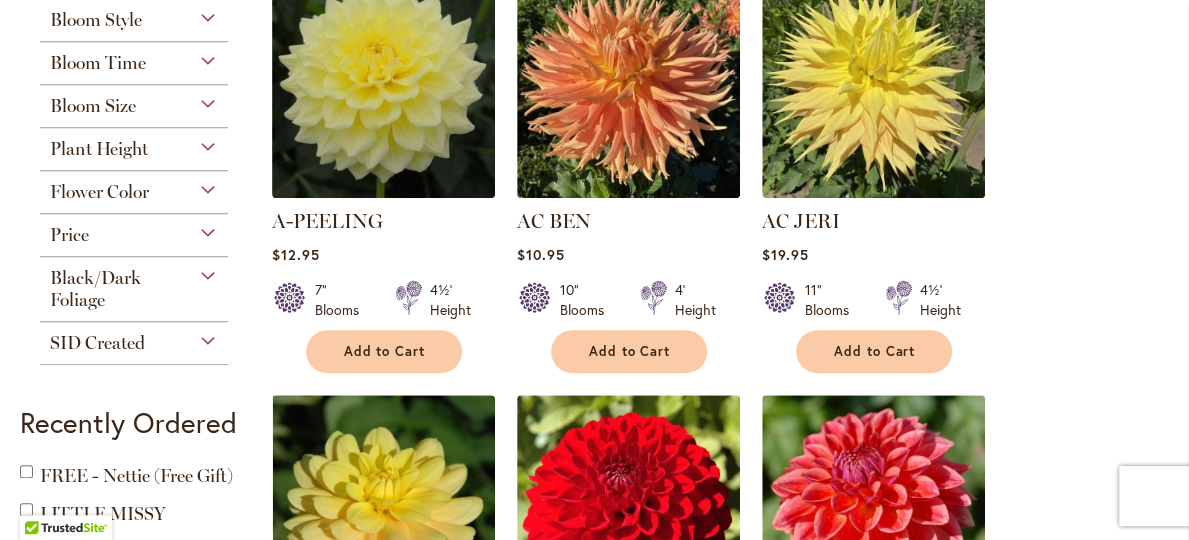 scroll, scrollTop: 500, scrollLeft: 0, axis: vertical 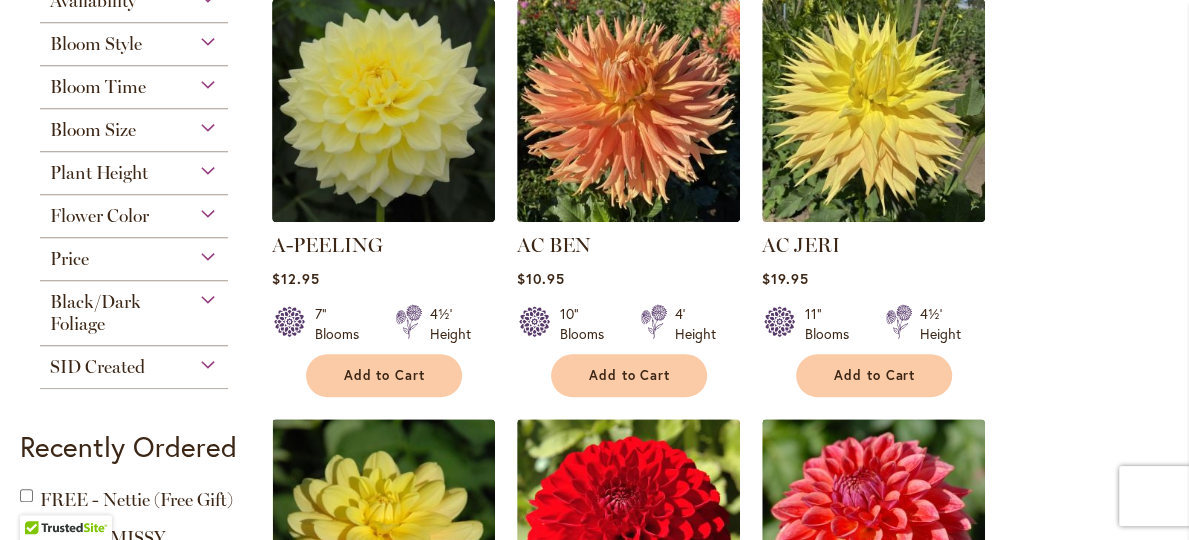 click on "Flower Color" at bounding box center [134, 211] 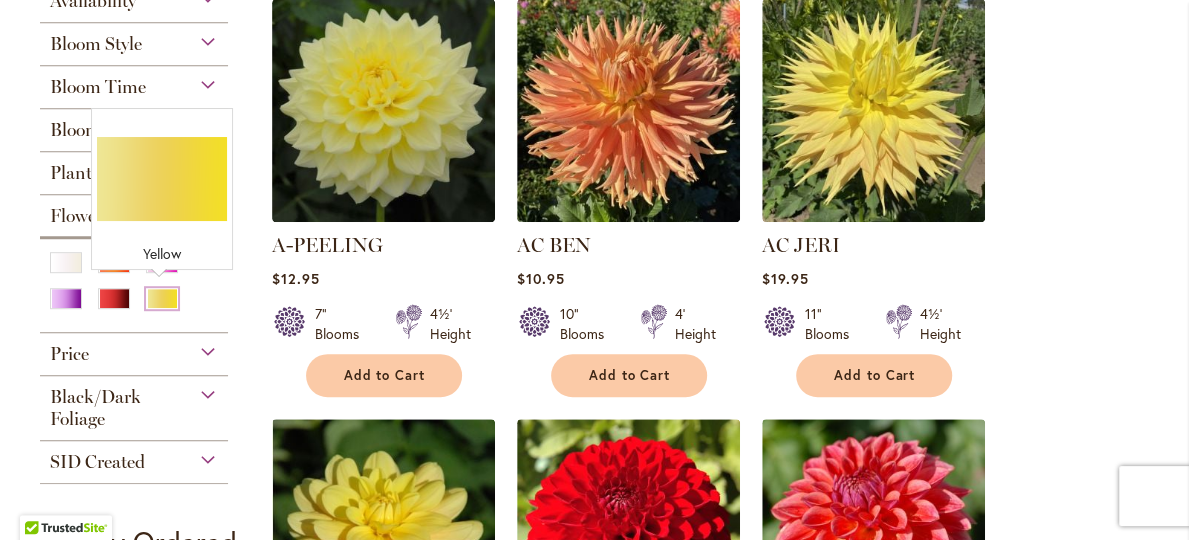 click at bounding box center (162, 298) 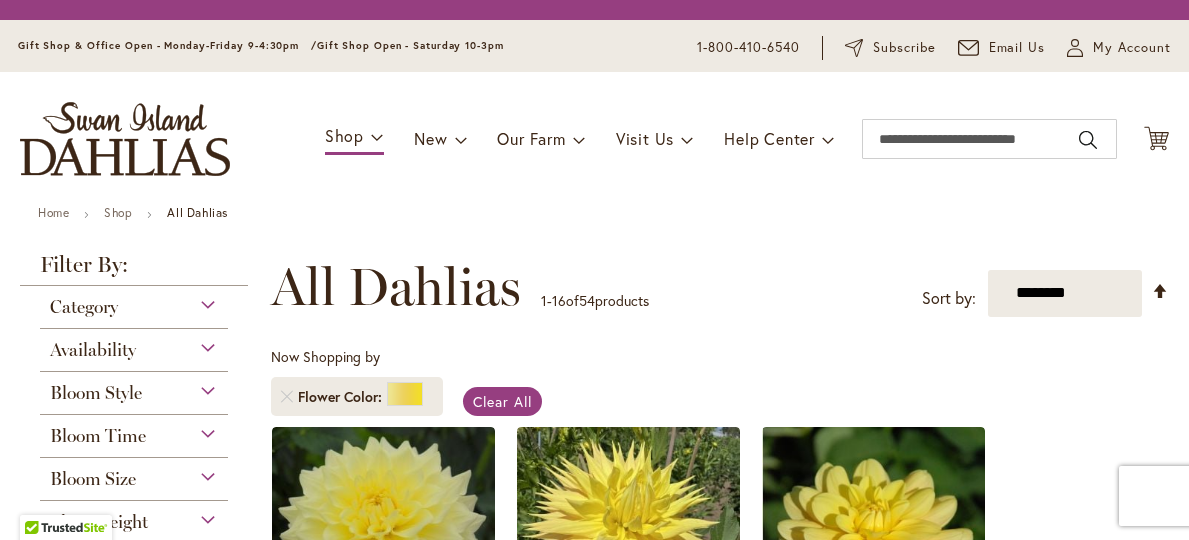 scroll, scrollTop: 0, scrollLeft: 0, axis: both 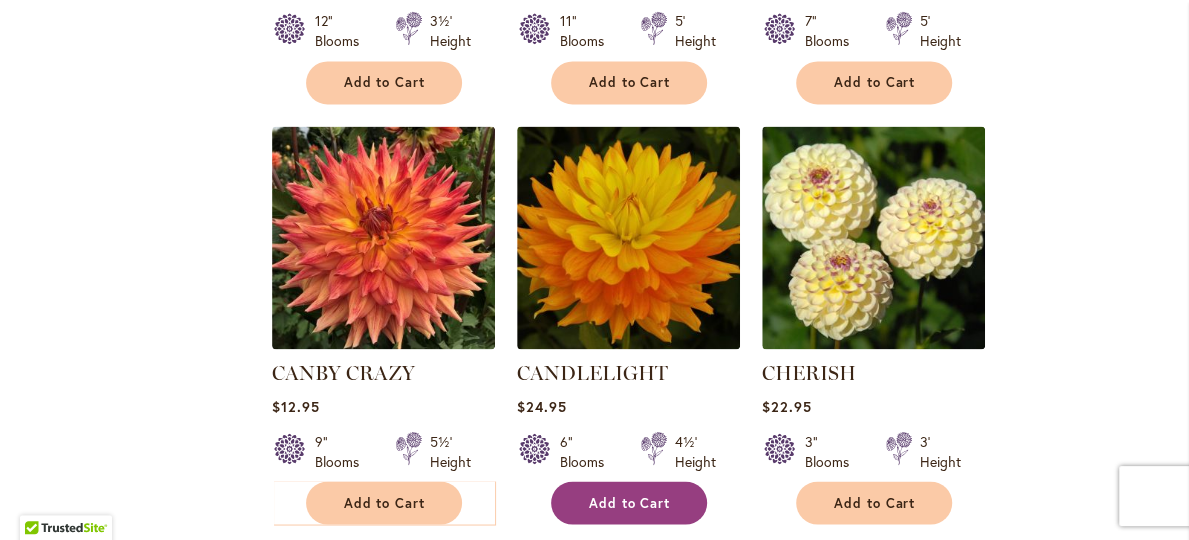 type on "**********" 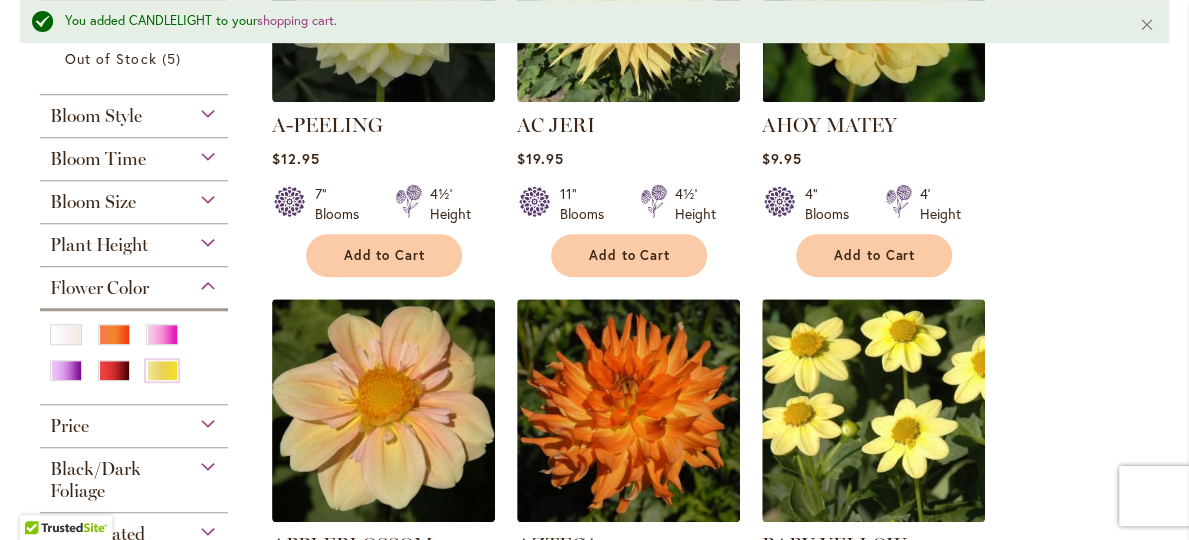 scroll, scrollTop: 753, scrollLeft: 0, axis: vertical 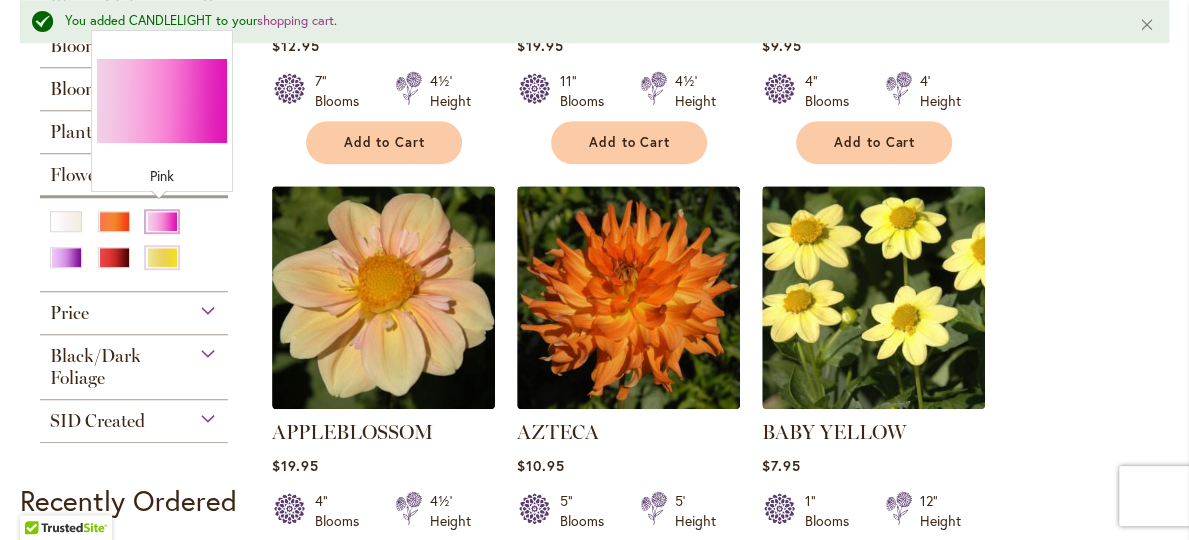 click at bounding box center [162, 221] 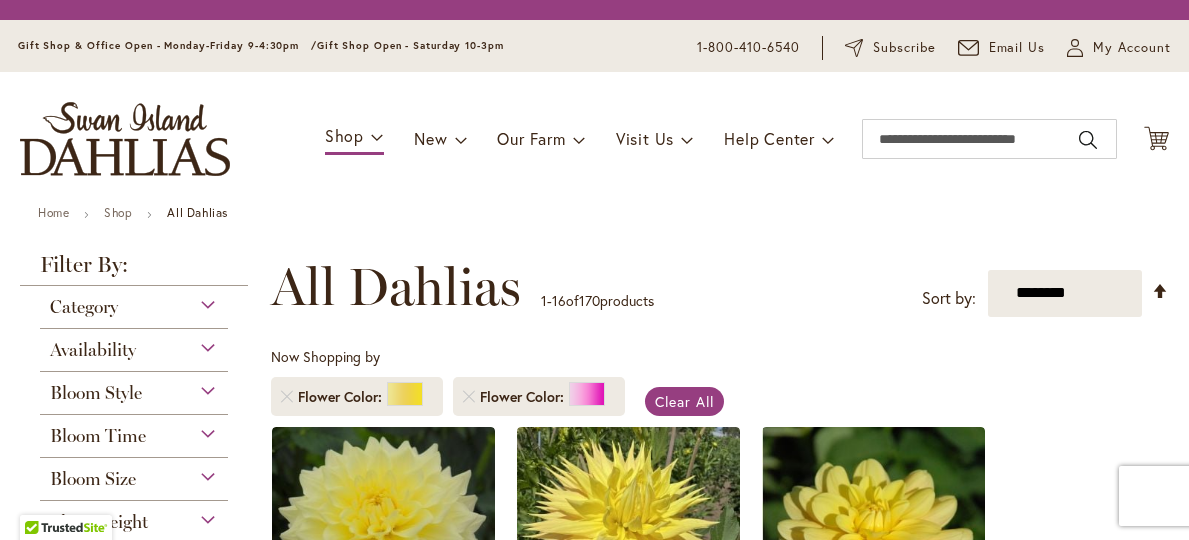 scroll, scrollTop: 0, scrollLeft: 0, axis: both 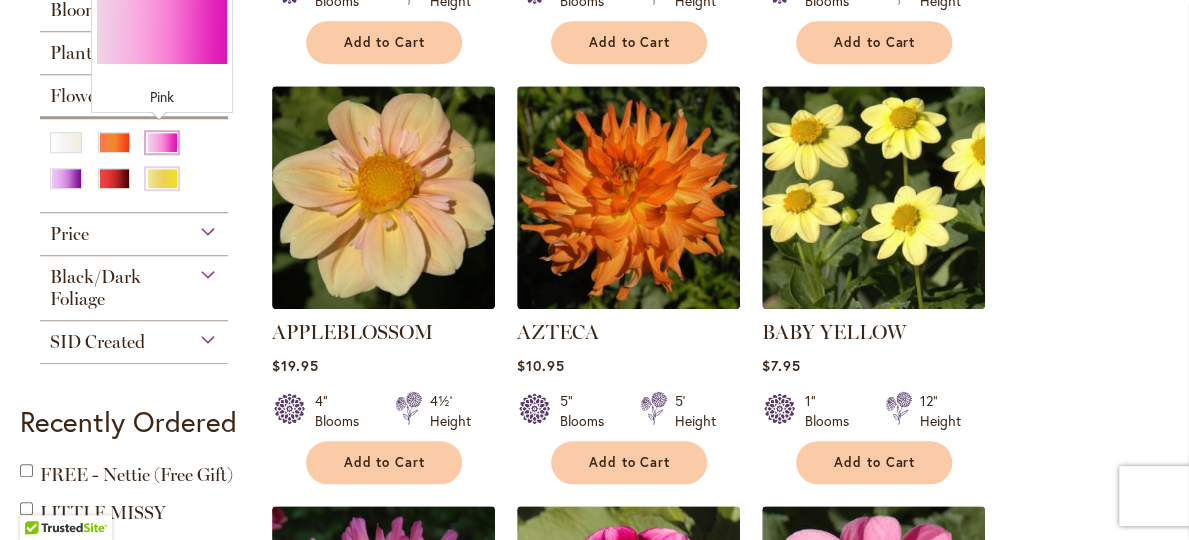 type on "**********" 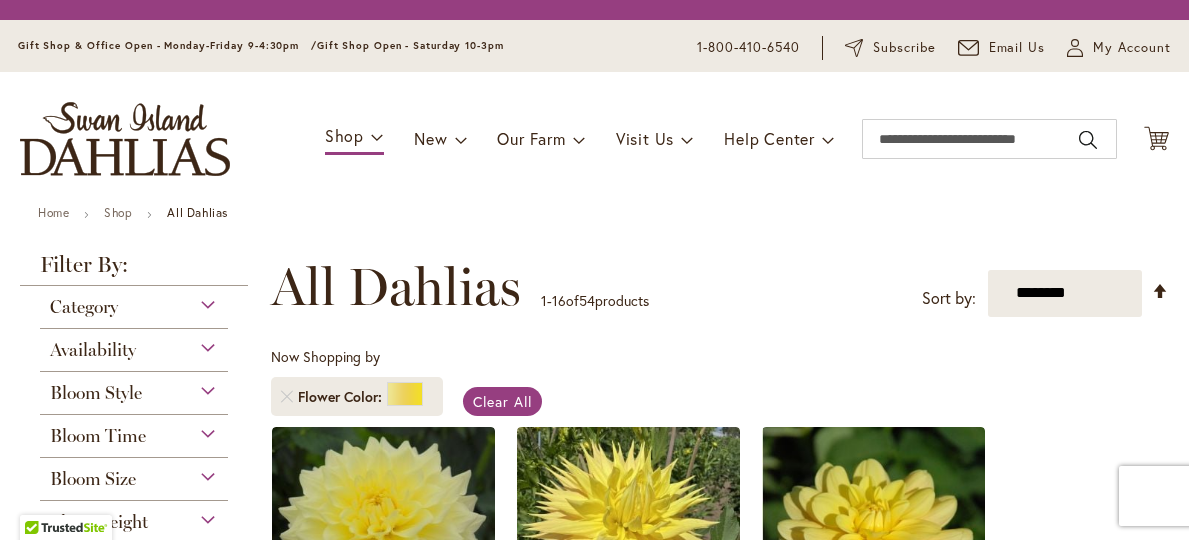 scroll, scrollTop: 0, scrollLeft: 0, axis: both 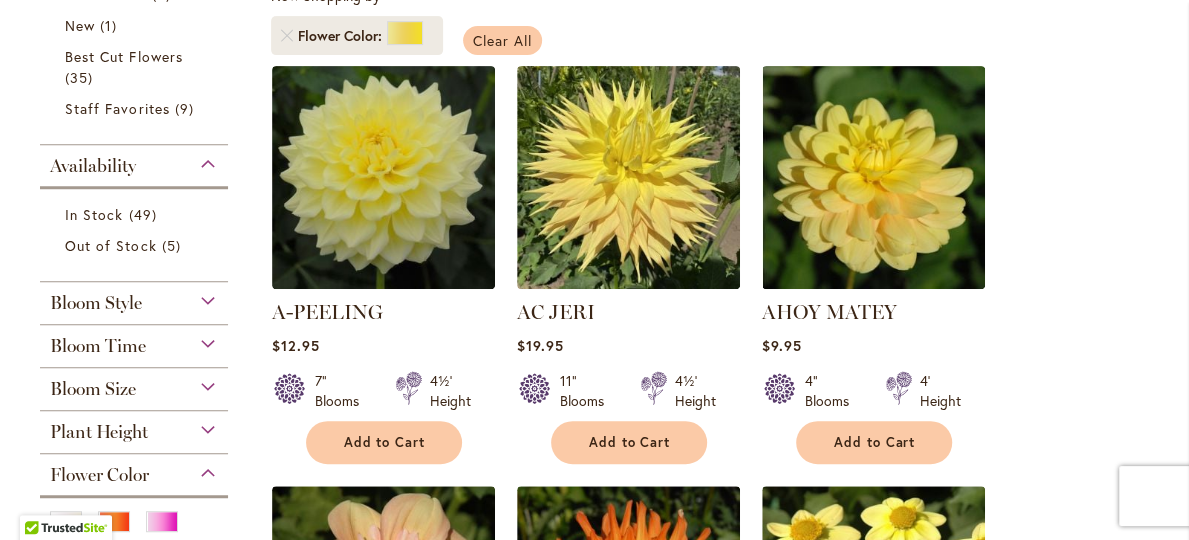 type on "**********" 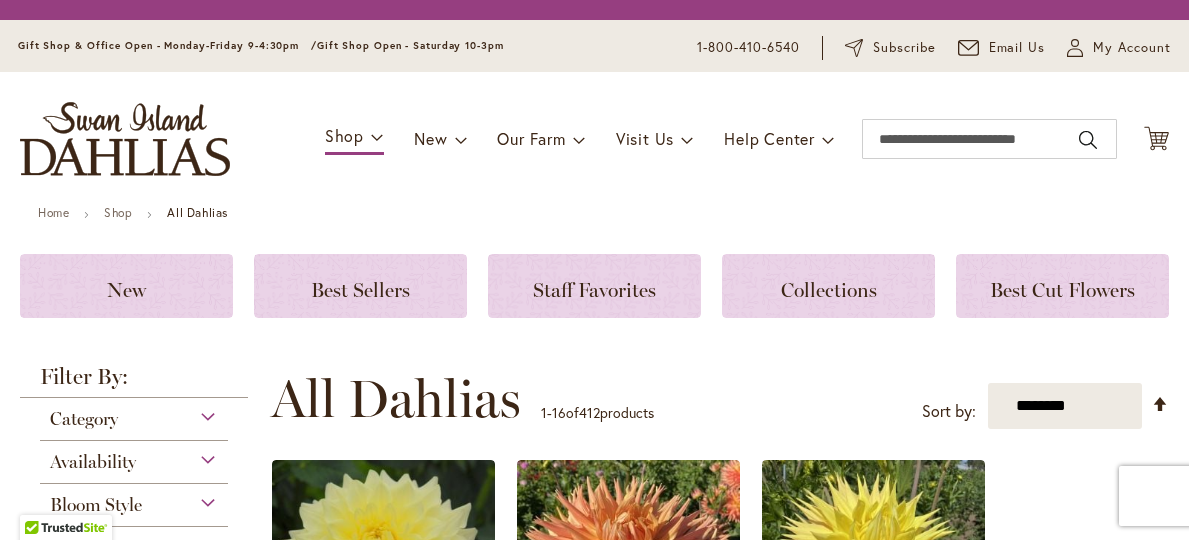 scroll, scrollTop: 0, scrollLeft: 0, axis: both 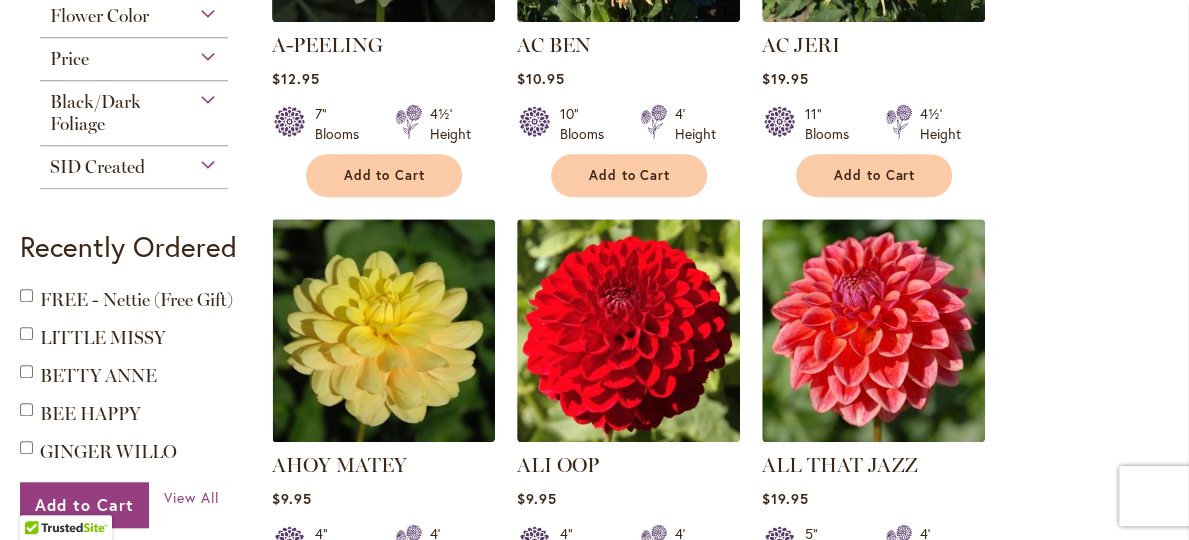 type on "**********" 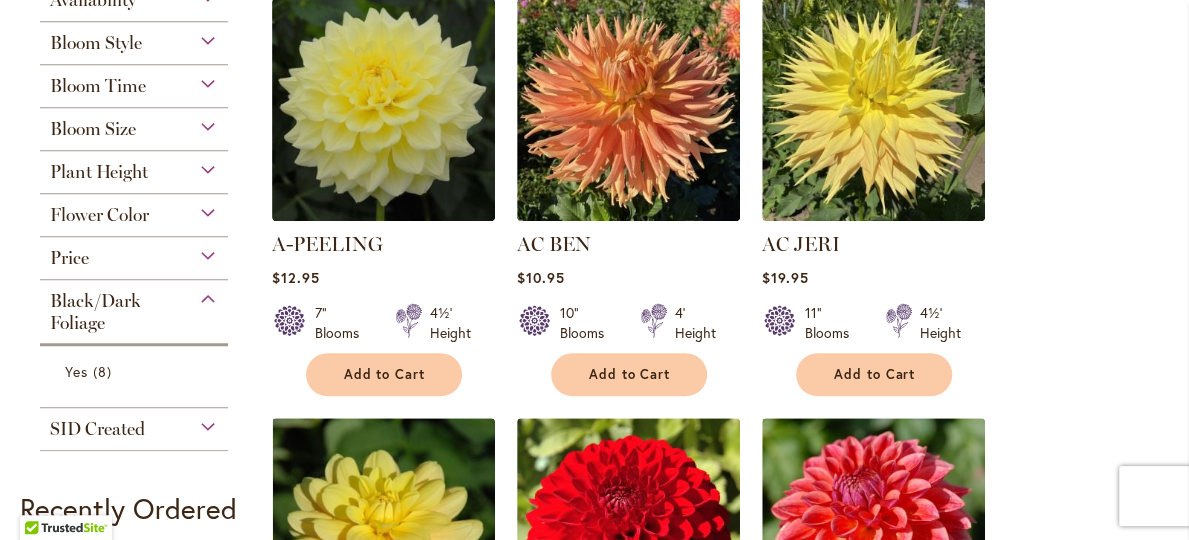 scroll, scrollTop: 500, scrollLeft: 0, axis: vertical 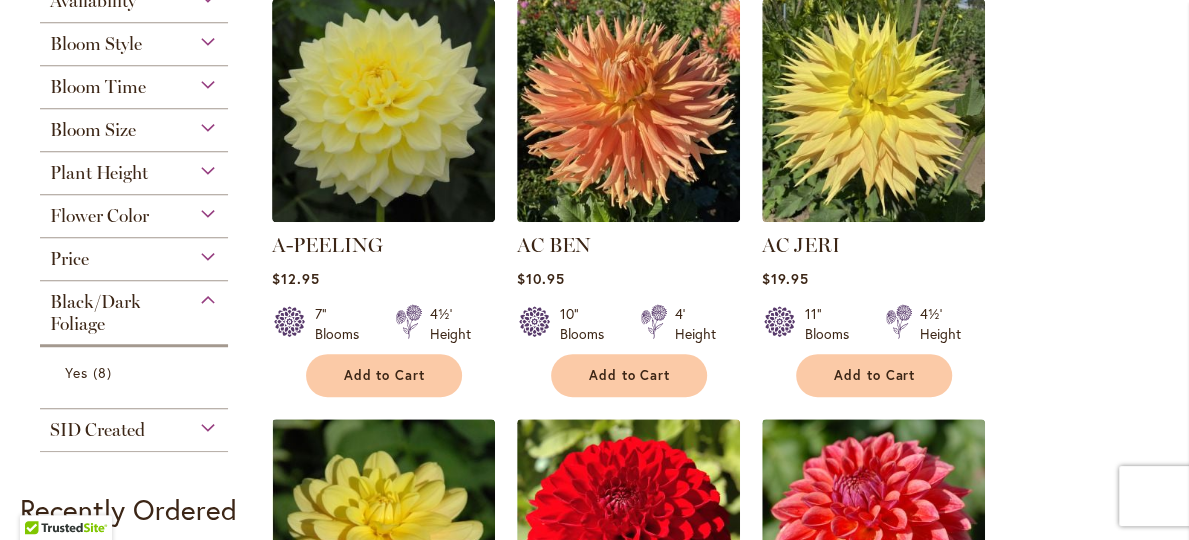 click on "Flower Color" at bounding box center (134, 211) 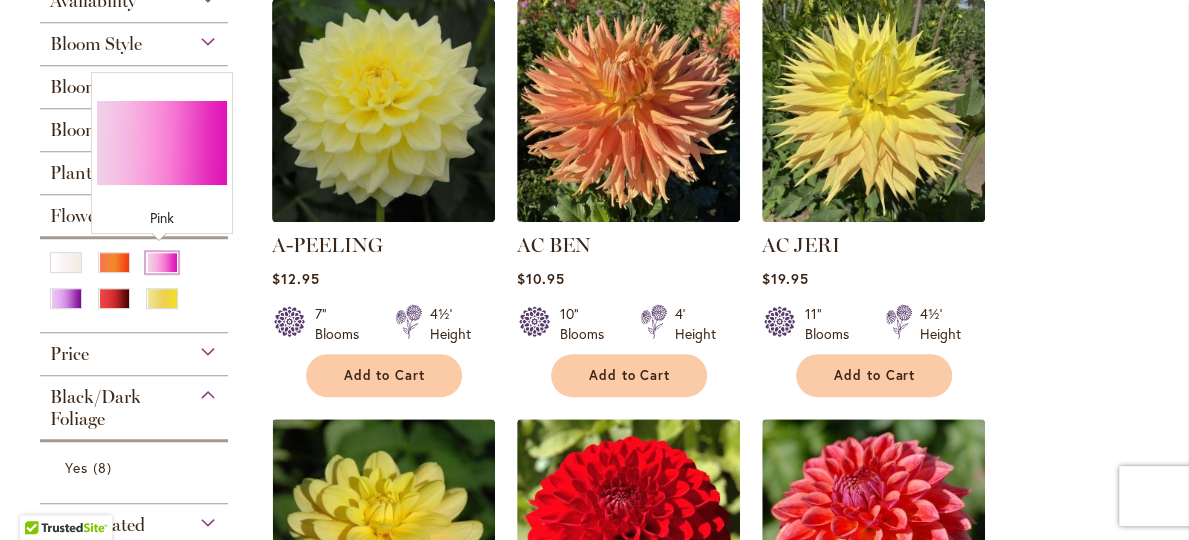 click at bounding box center [162, 262] 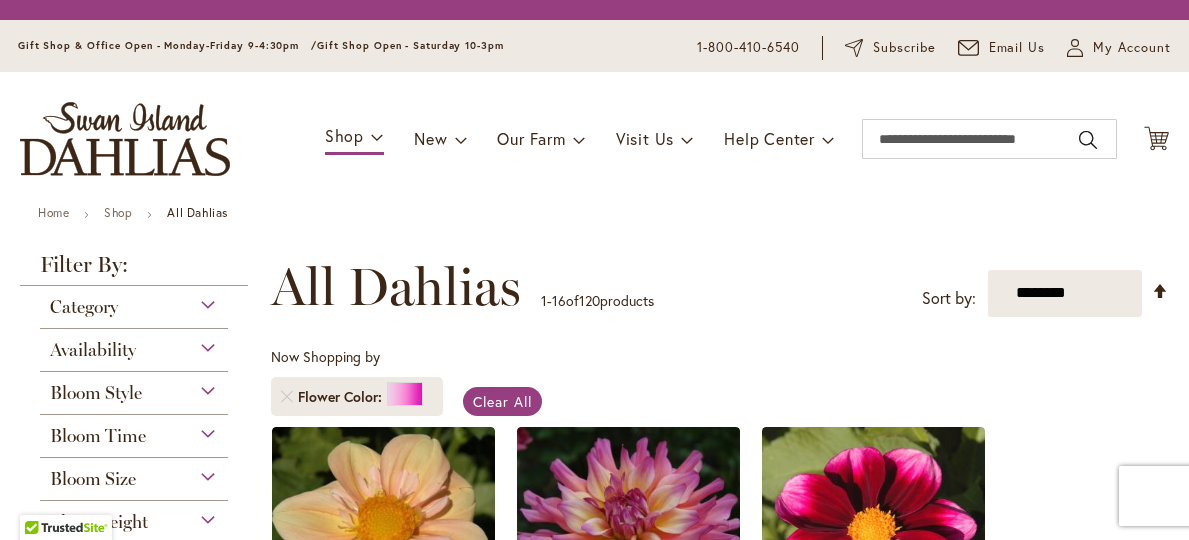 scroll, scrollTop: 0, scrollLeft: 0, axis: both 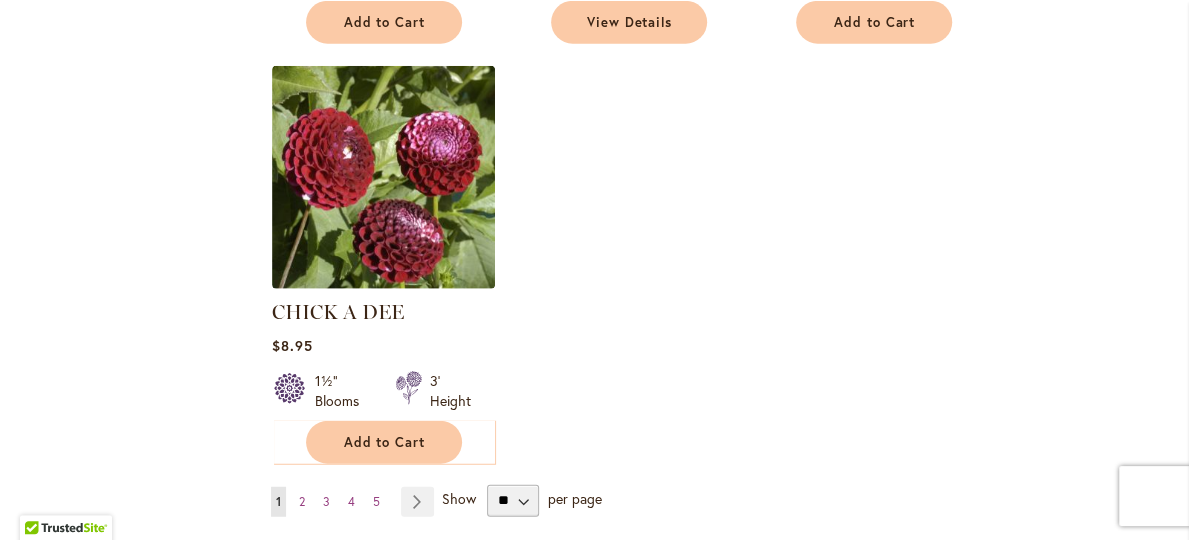 type on "**********" 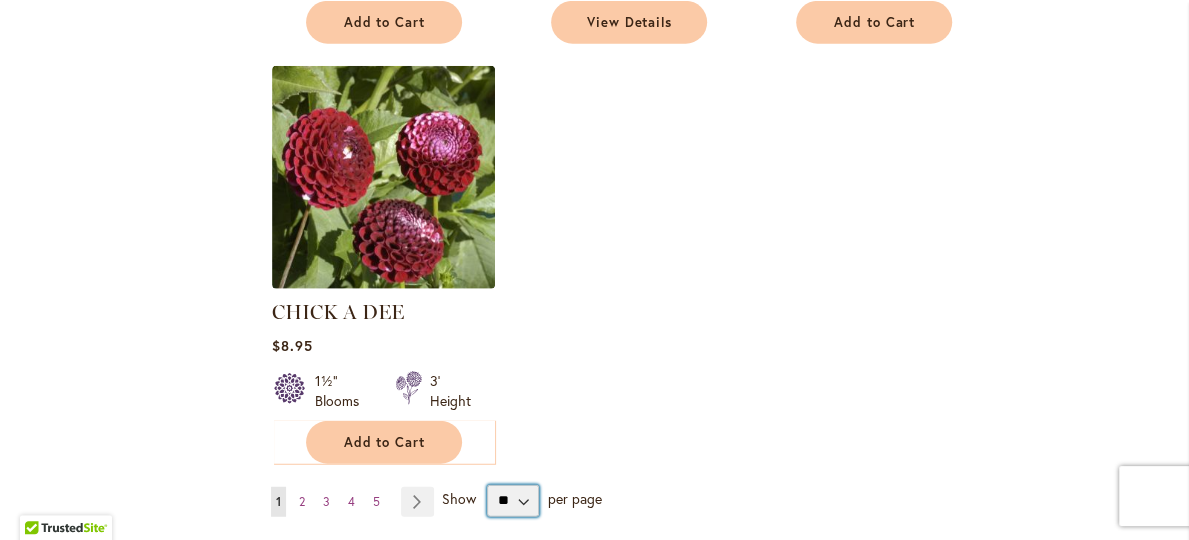 click on "**
**
**
**" at bounding box center [513, 501] 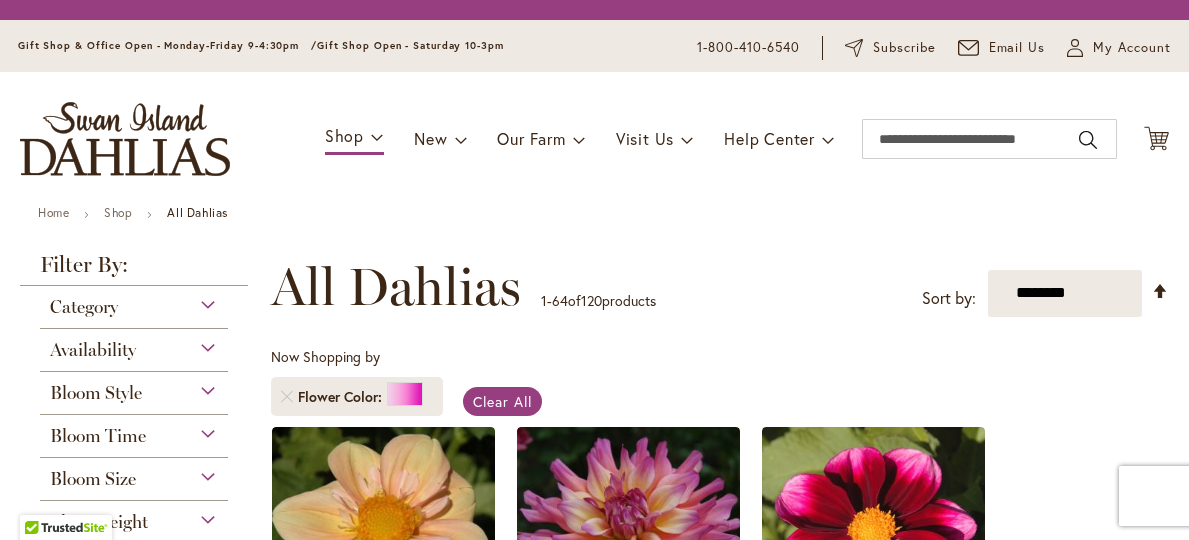 scroll, scrollTop: 0, scrollLeft: 0, axis: both 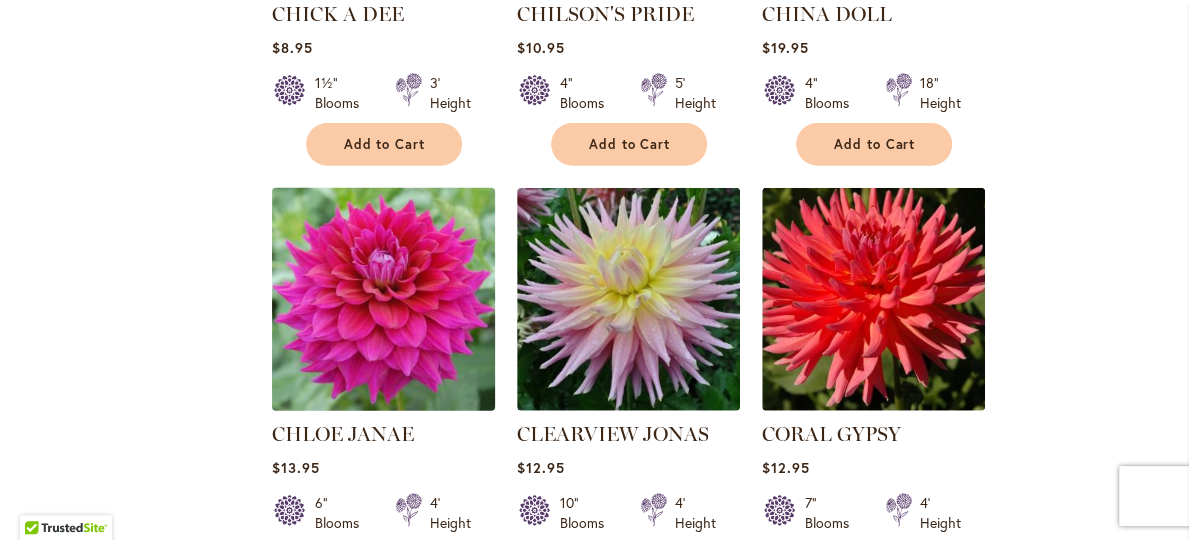 type on "**********" 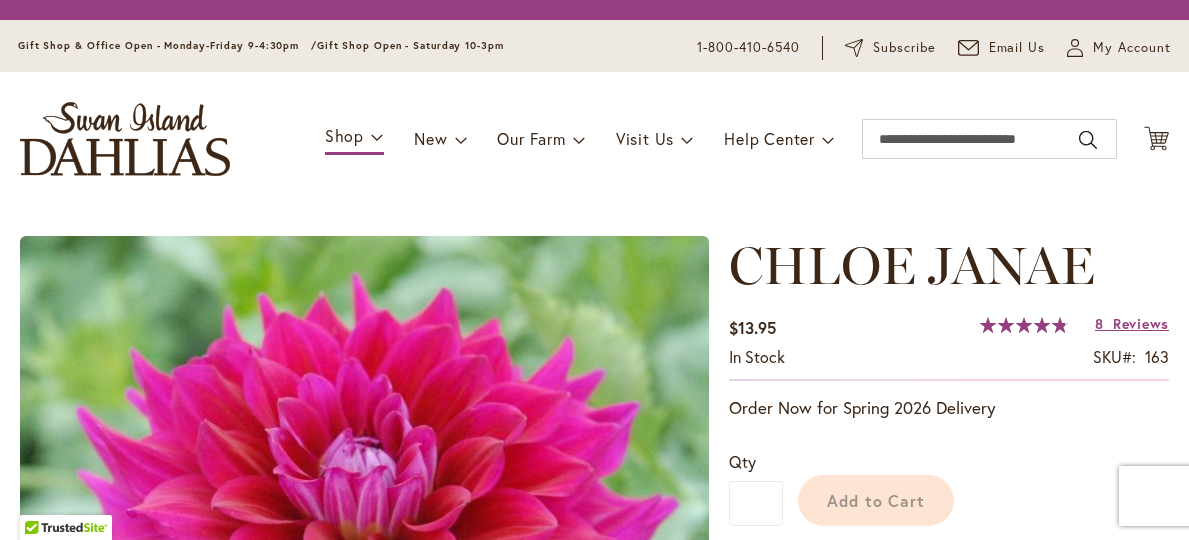 scroll, scrollTop: 0, scrollLeft: 0, axis: both 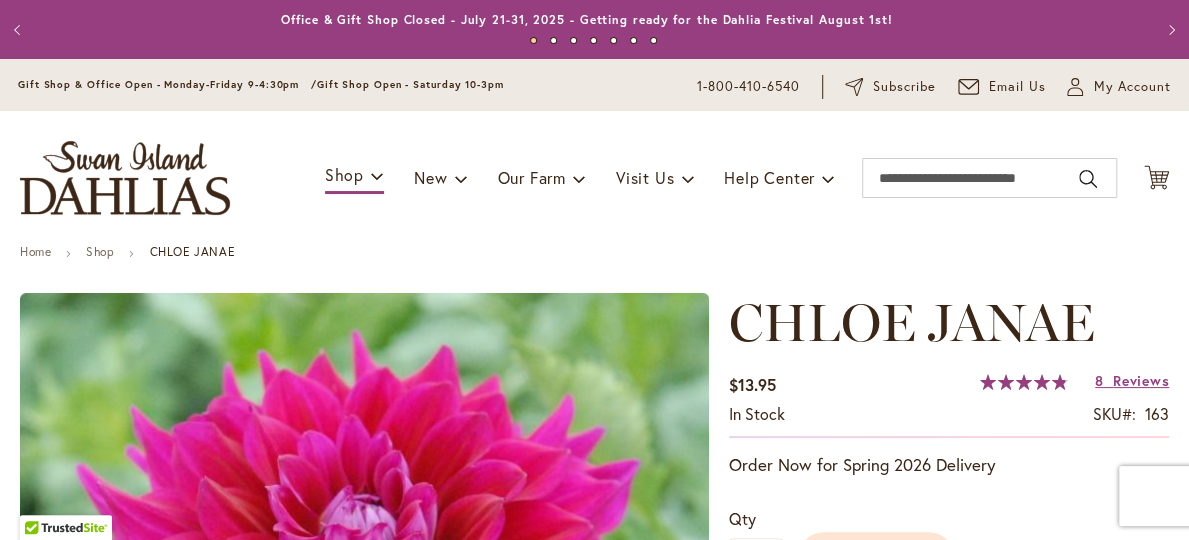type on "*******" 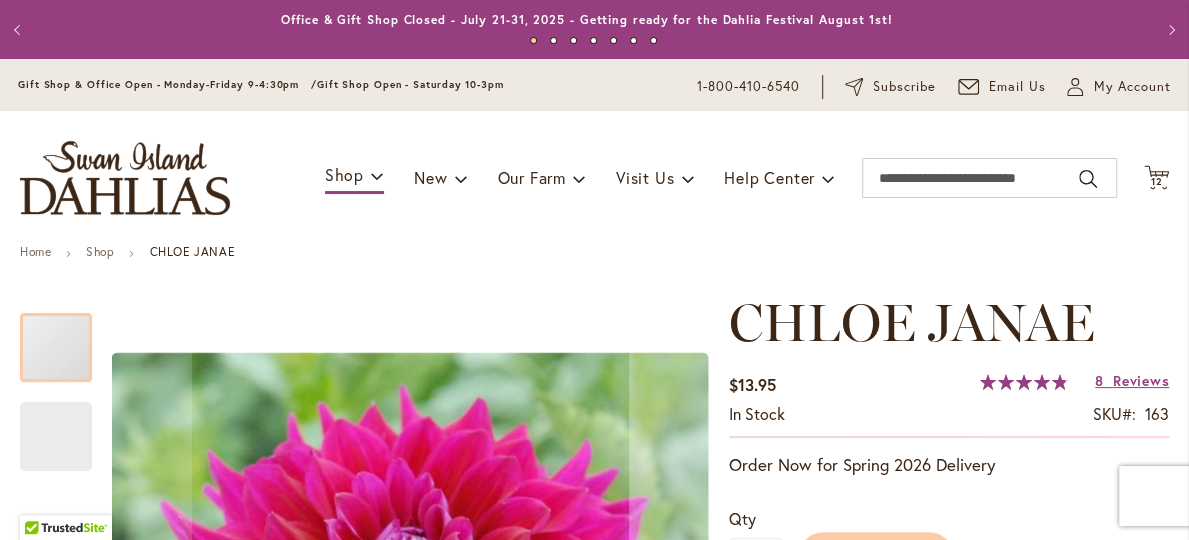 scroll, scrollTop: 400, scrollLeft: 0, axis: vertical 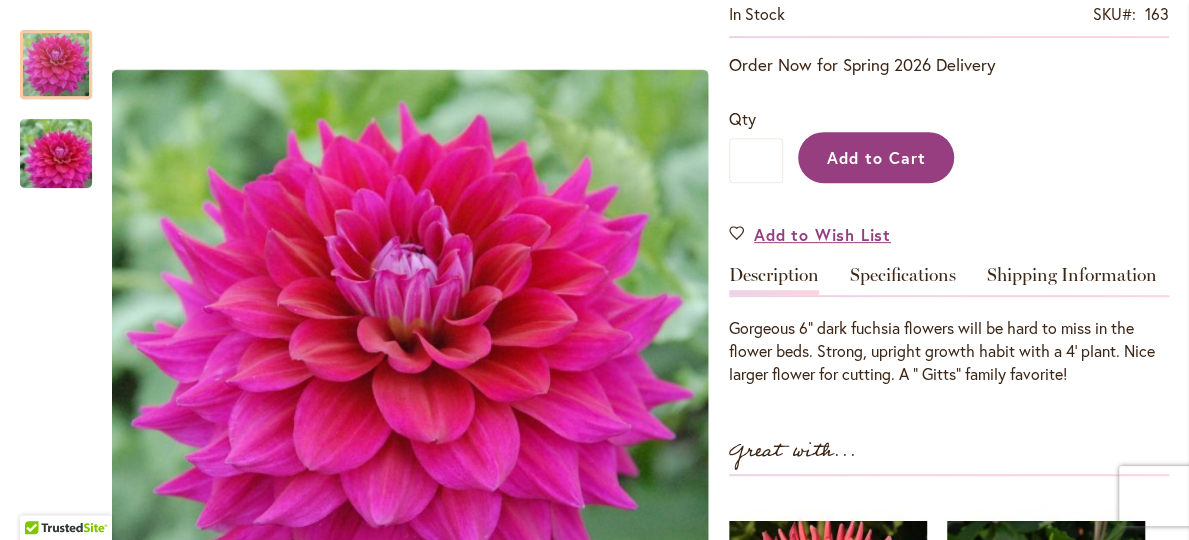type on "**********" 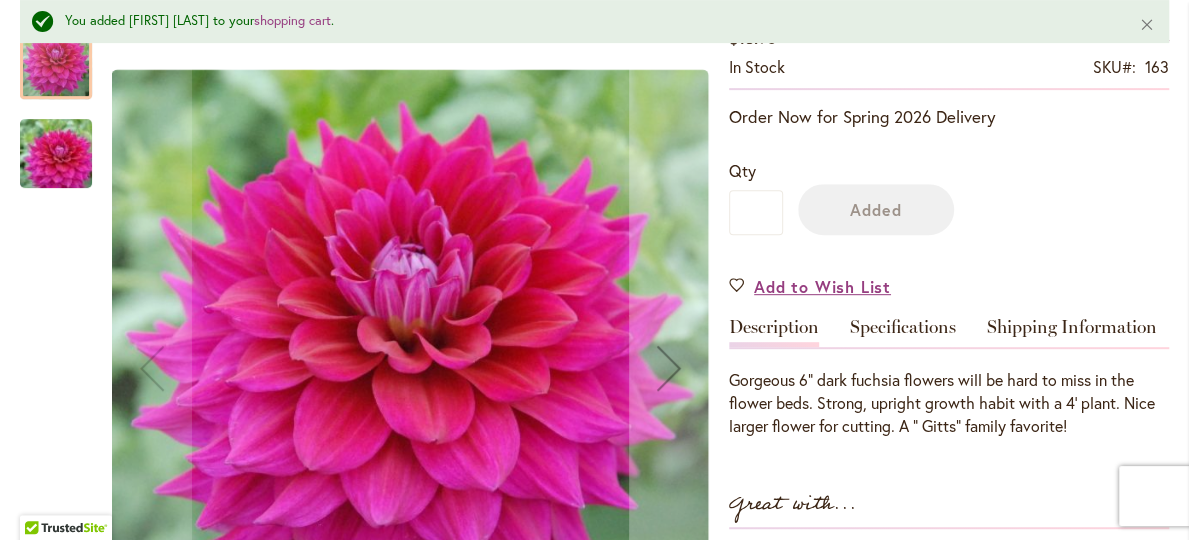 scroll, scrollTop: 453, scrollLeft: 0, axis: vertical 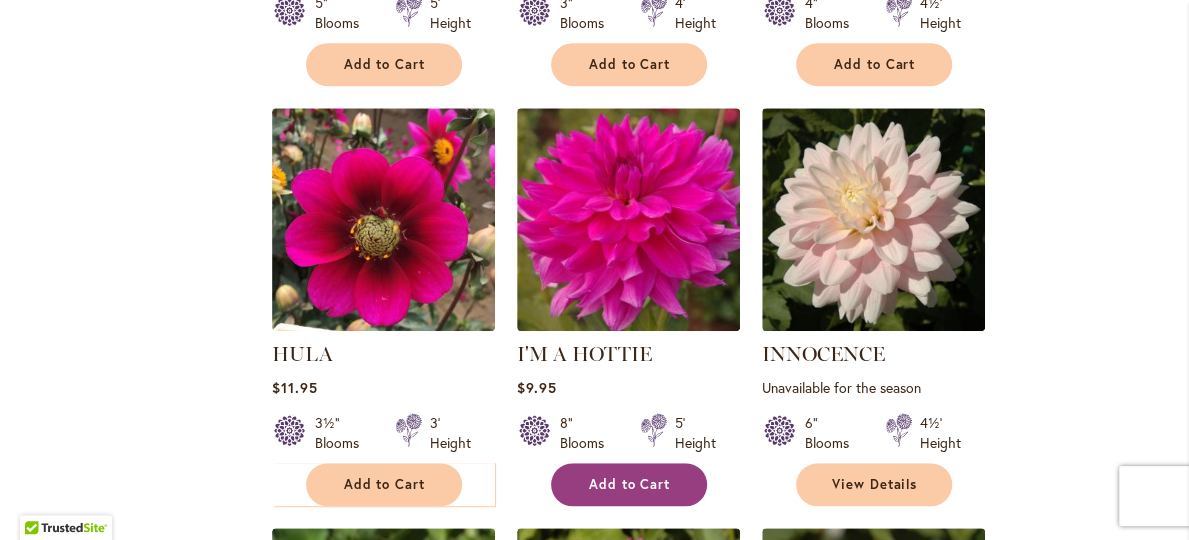 type on "**********" 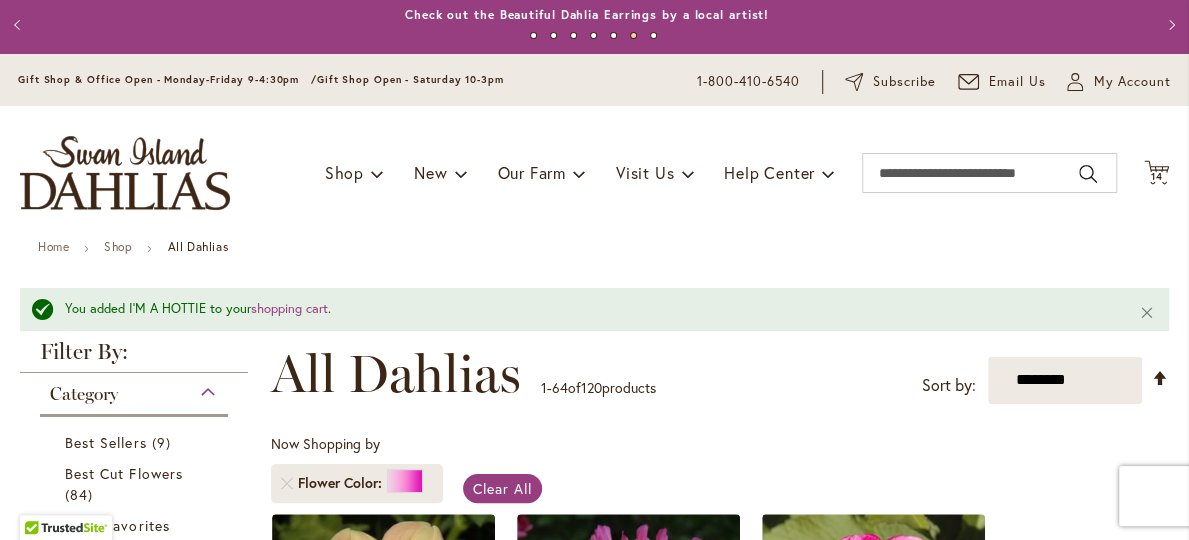 scroll, scrollTop: 0, scrollLeft: 0, axis: both 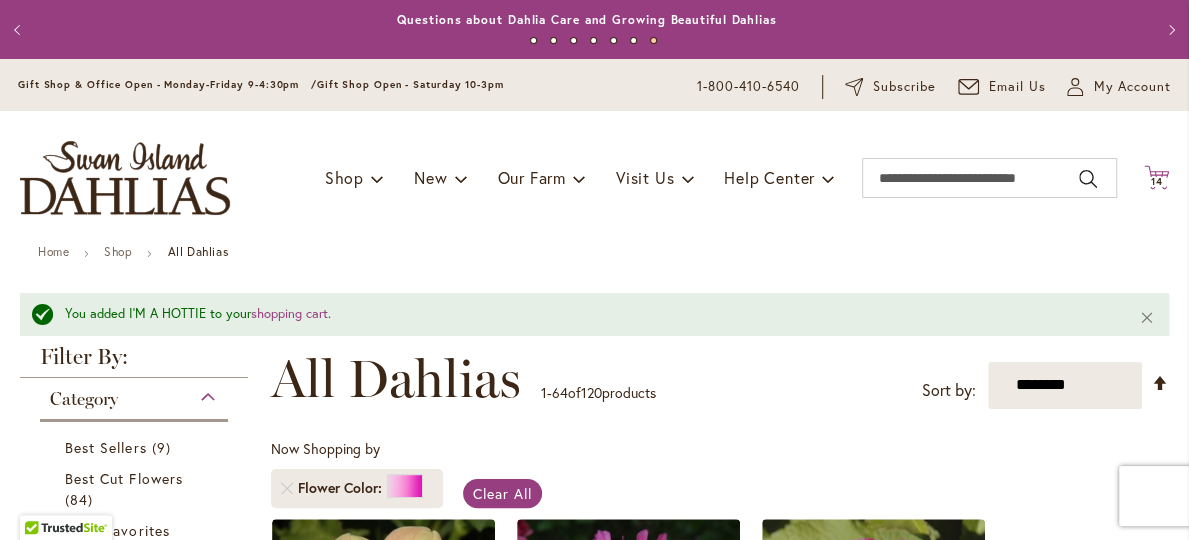click on "14" at bounding box center (1157, 181) 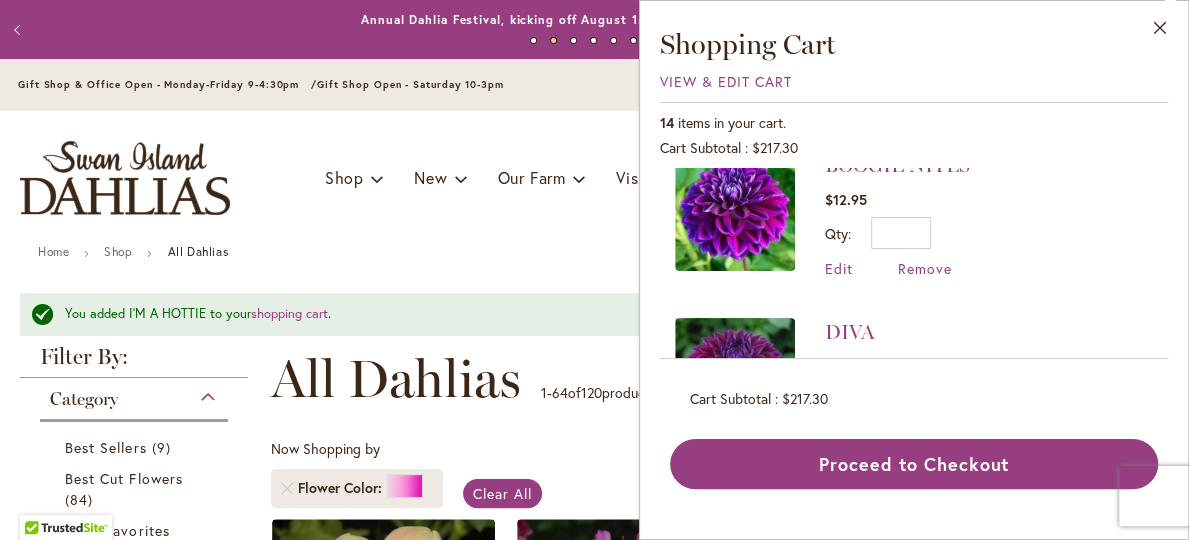 scroll, scrollTop: 800, scrollLeft: 0, axis: vertical 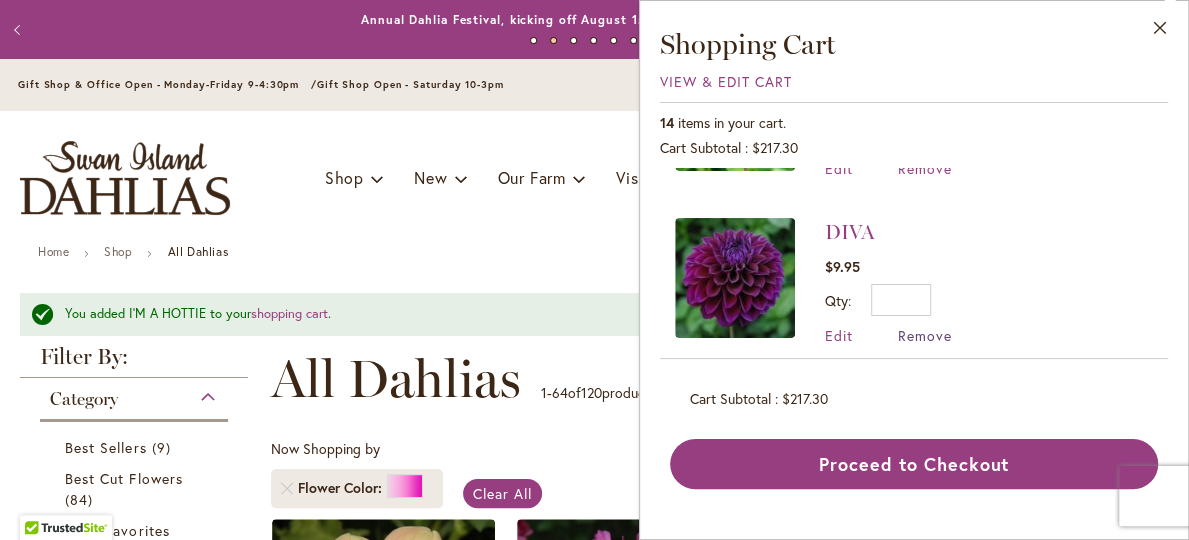click on "Remove" at bounding box center [925, 335] 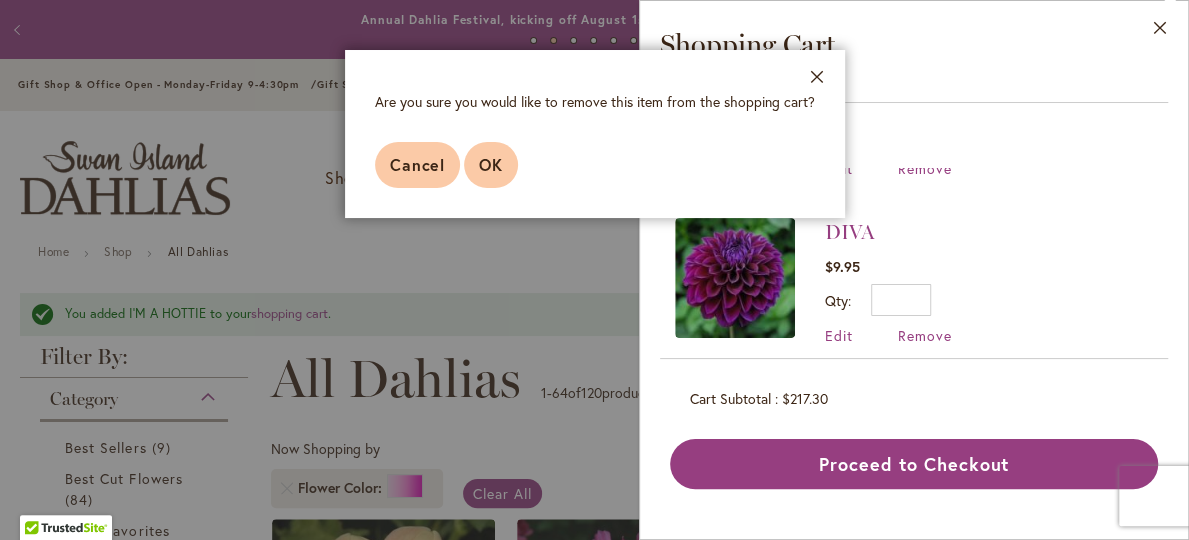 click on "OK" at bounding box center (491, 165) 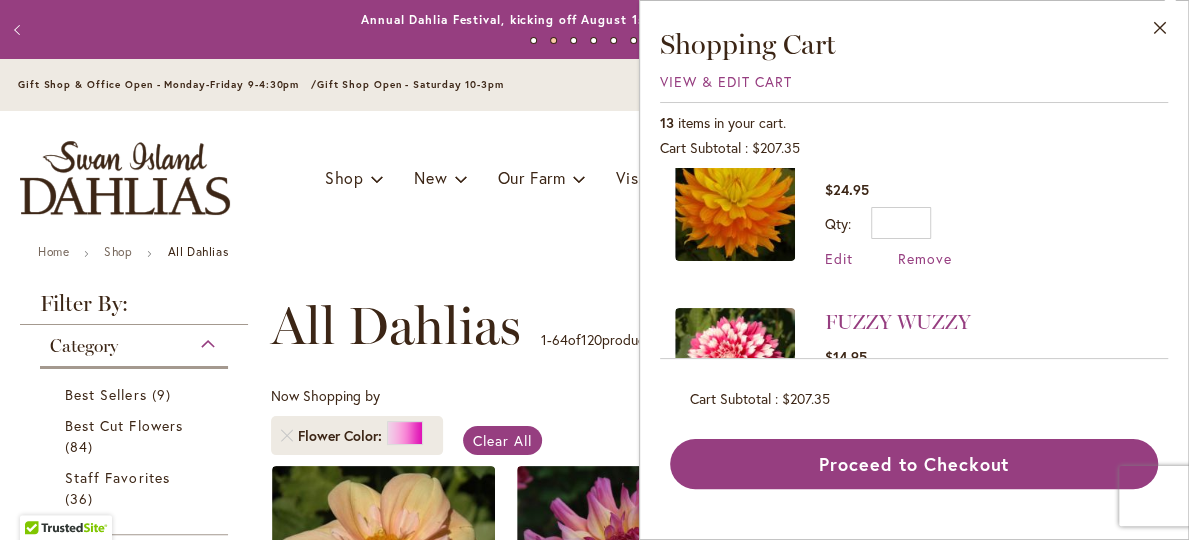 scroll, scrollTop: 380, scrollLeft: 0, axis: vertical 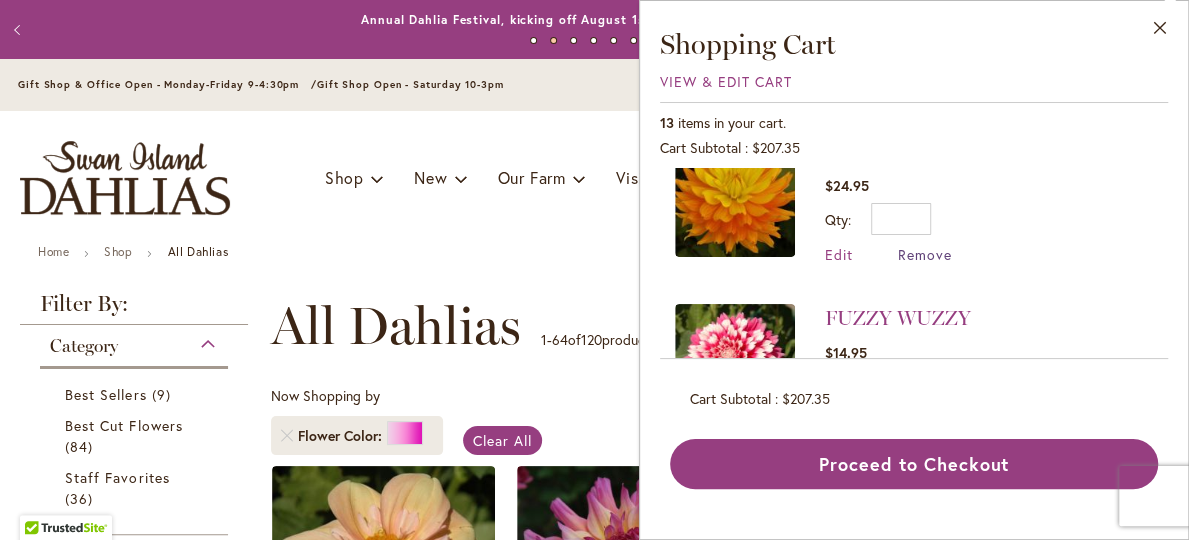 click on "Remove" at bounding box center (925, 254) 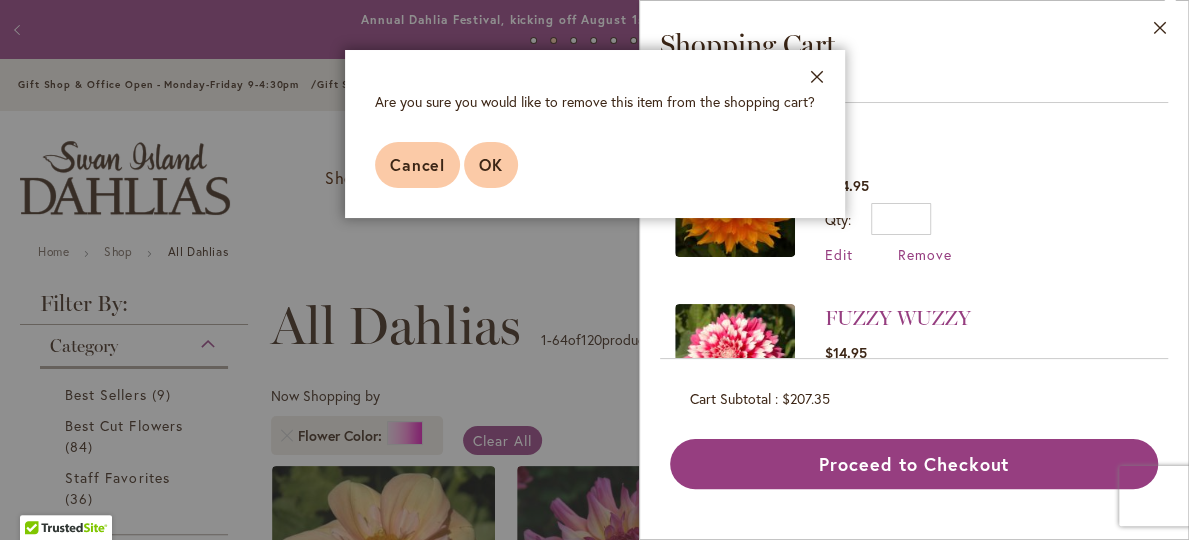click on "OK" at bounding box center (491, 164) 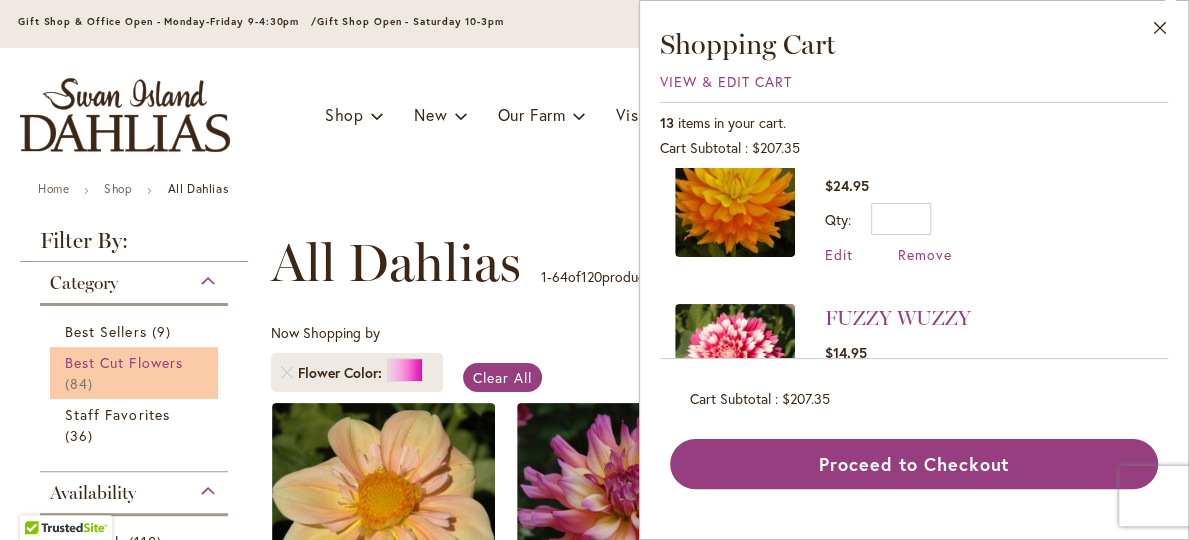 scroll, scrollTop: 300, scrollLeft: 0, axis: vertical 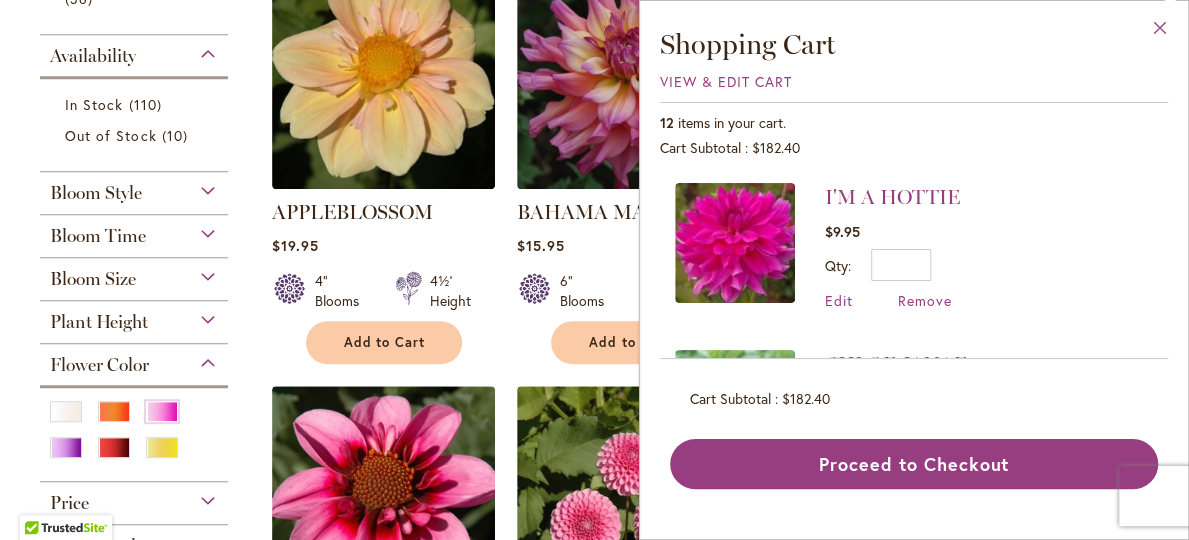 click on "Close" at bounding box center (1160, 32) 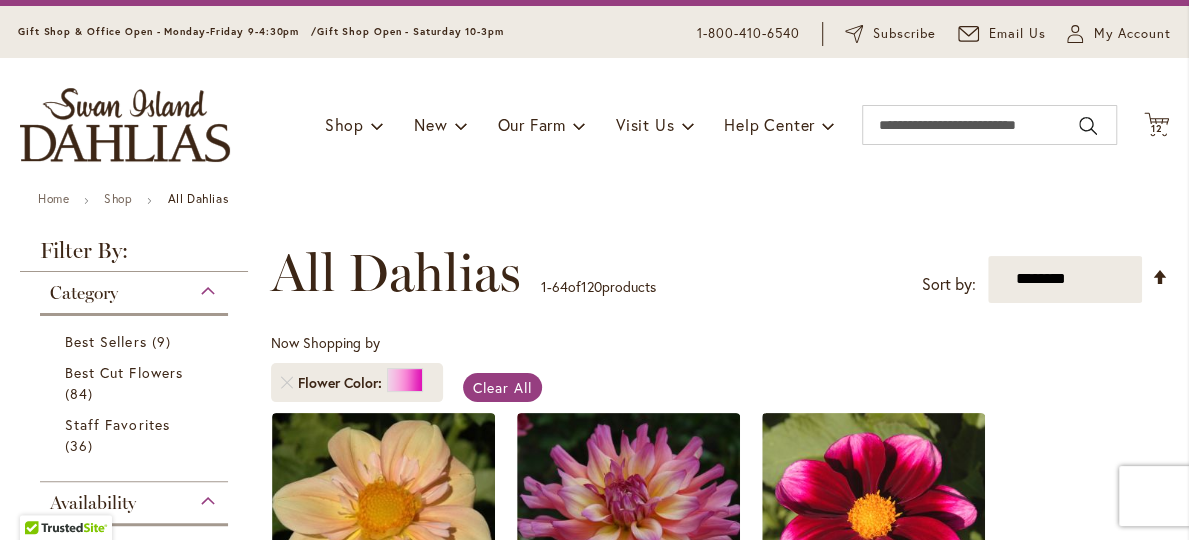scroll, scrollTop: 100, scrollLeft: 0, axis: vertical 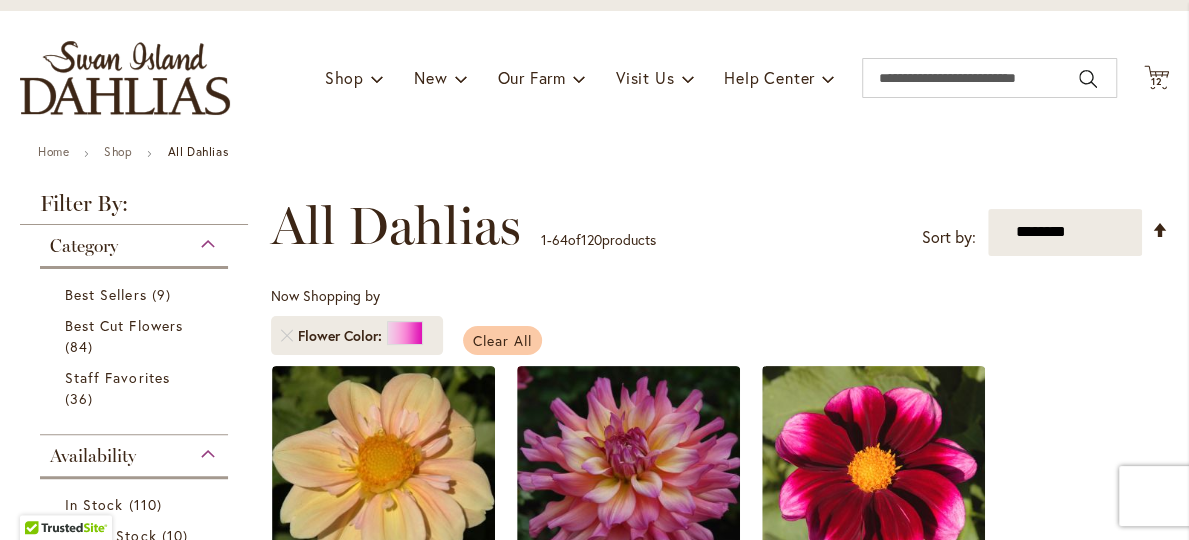 click on "Clear All" at bounding box center (502, 340) 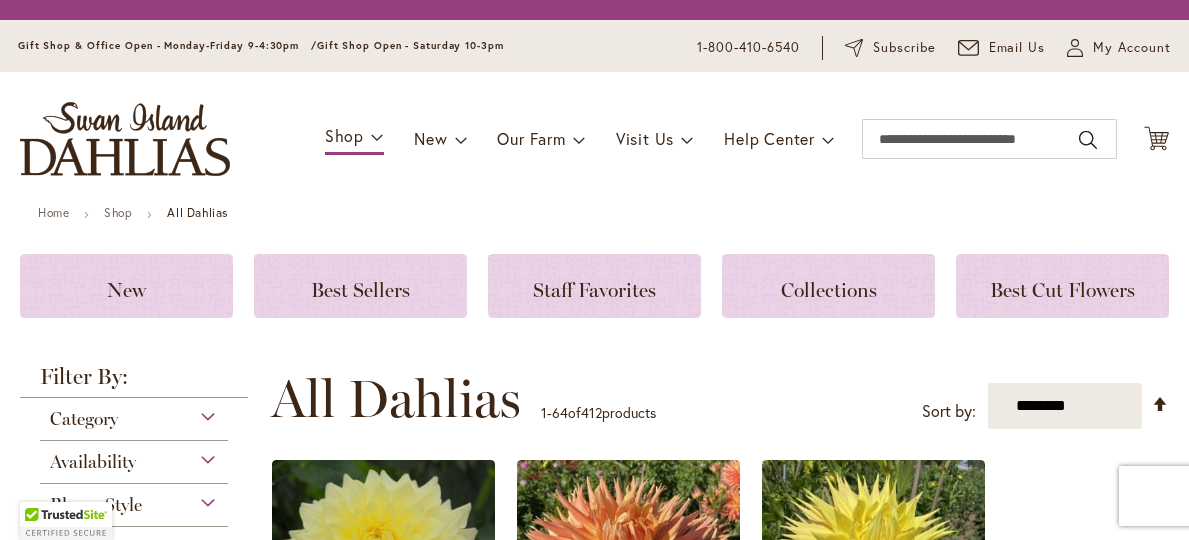 scroll, scrollTop: 0, scrollLeft: 0, axis: both 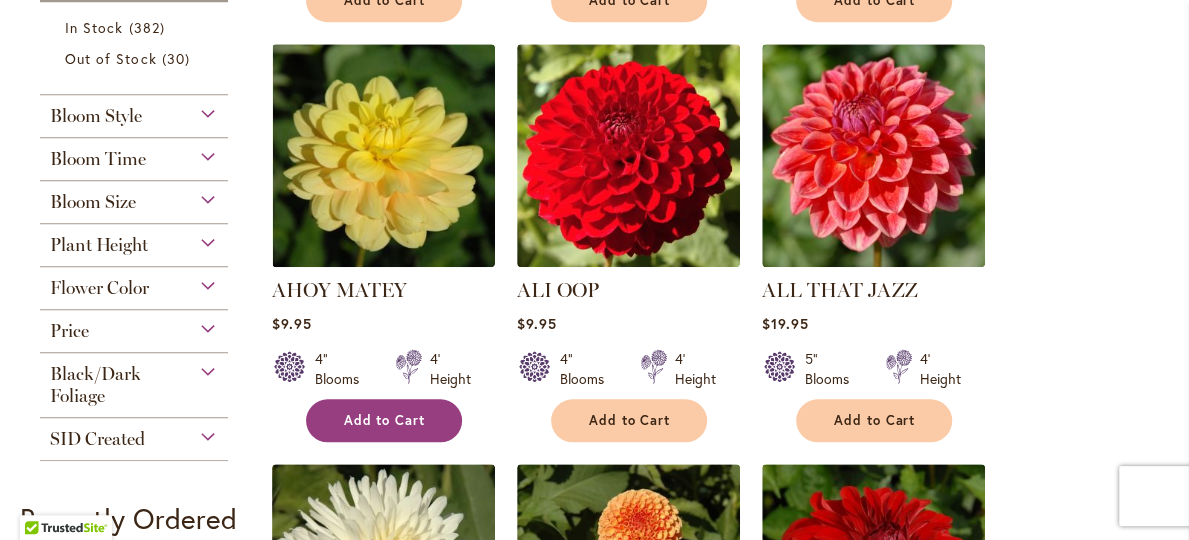 type on "**********" 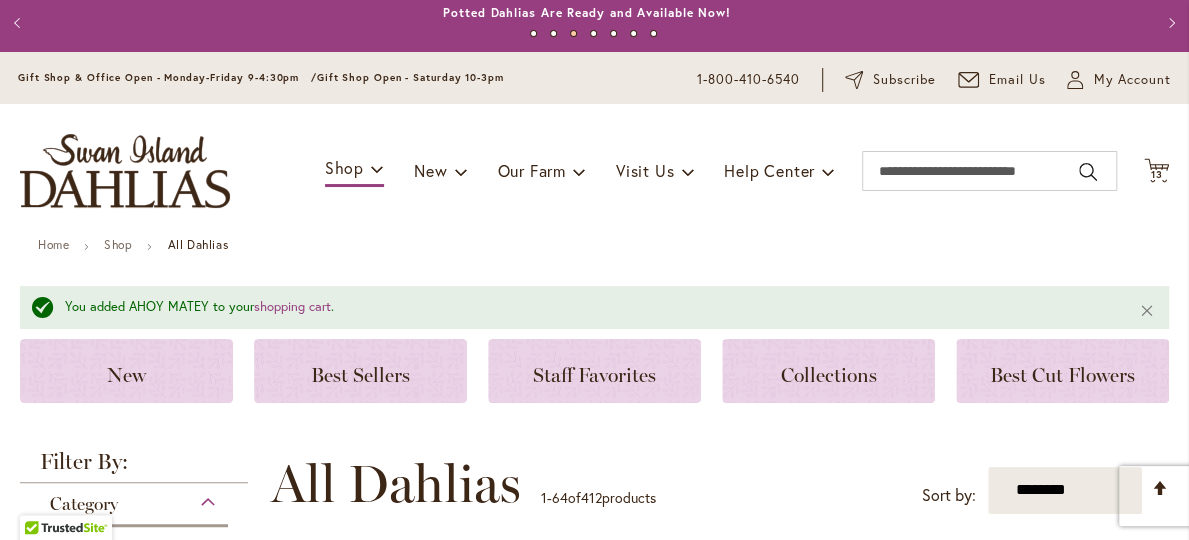 scroll, scrollTop: 0, scrollLeft: 0, axis: both 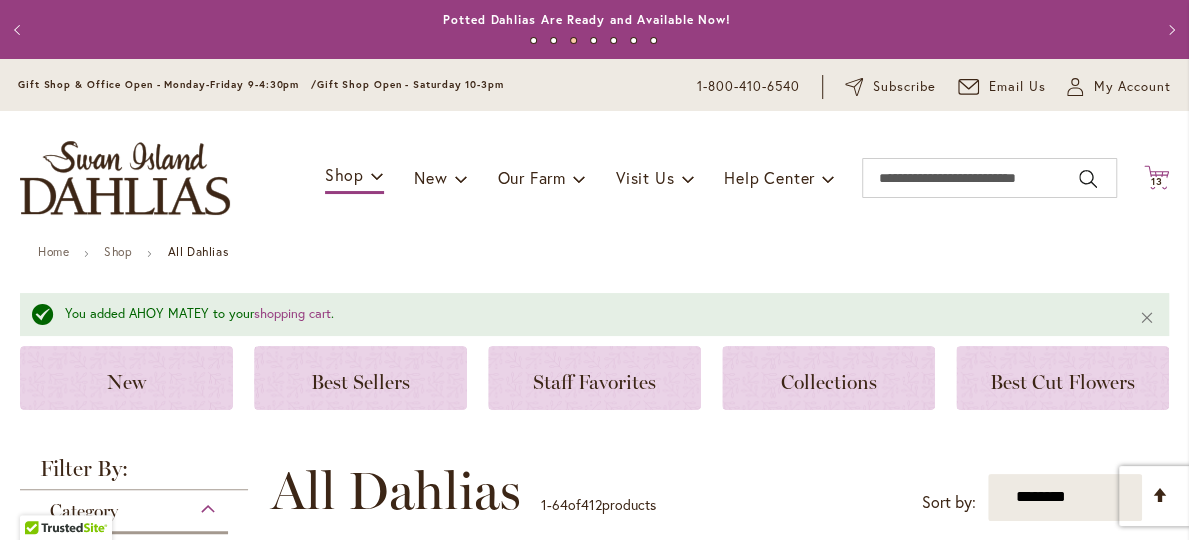 click on "13" at bounding box center (1157, 181) 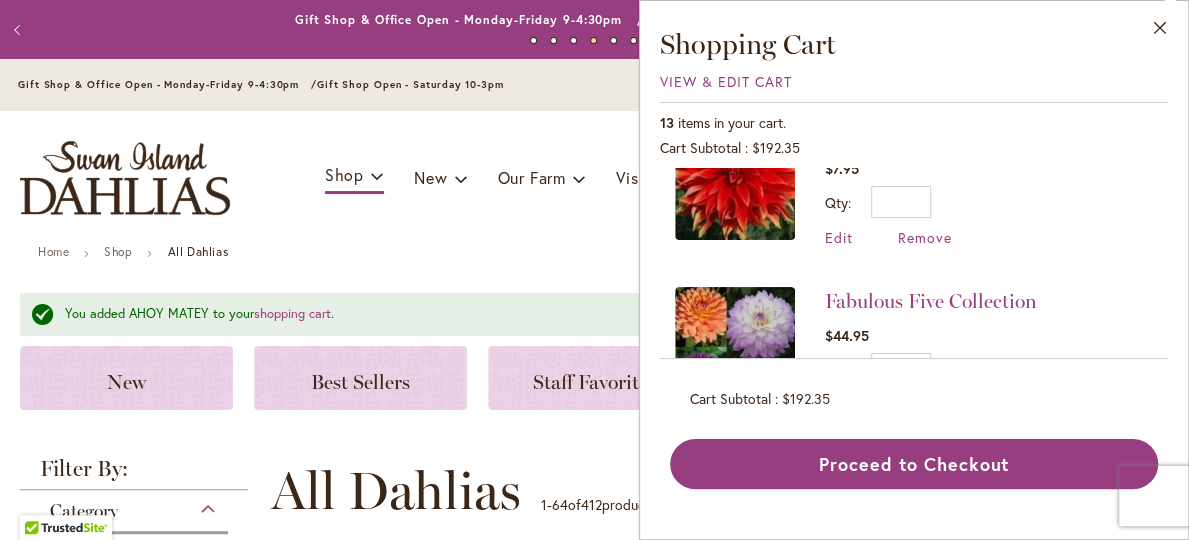 scroll, scrollTop: 1980, scrollLeft: 0, axis: vertical 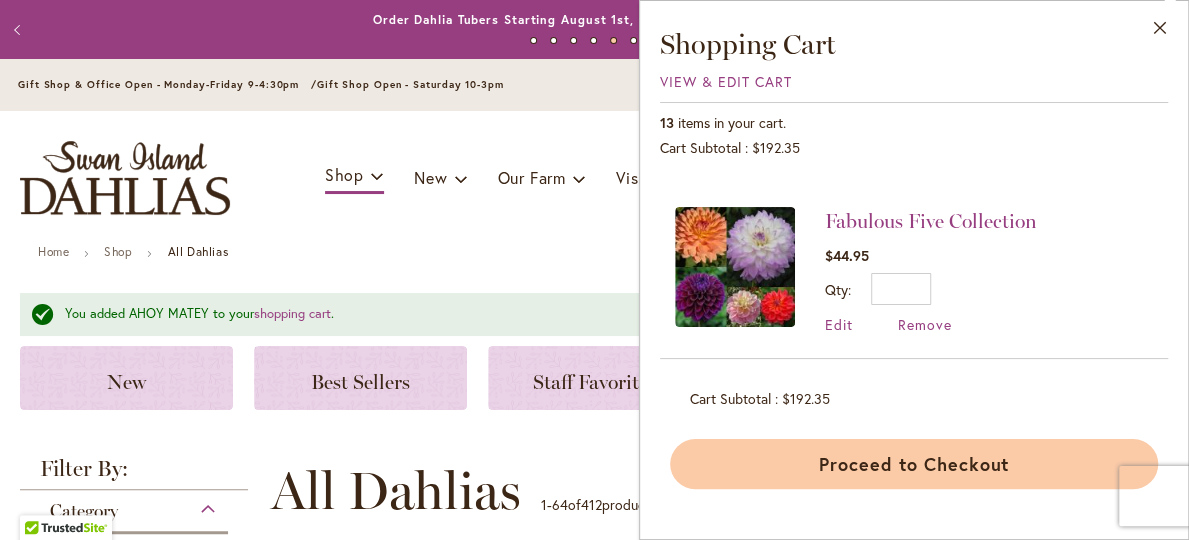 click on "Proceed to Checkout" at bounding box center (914, 464) 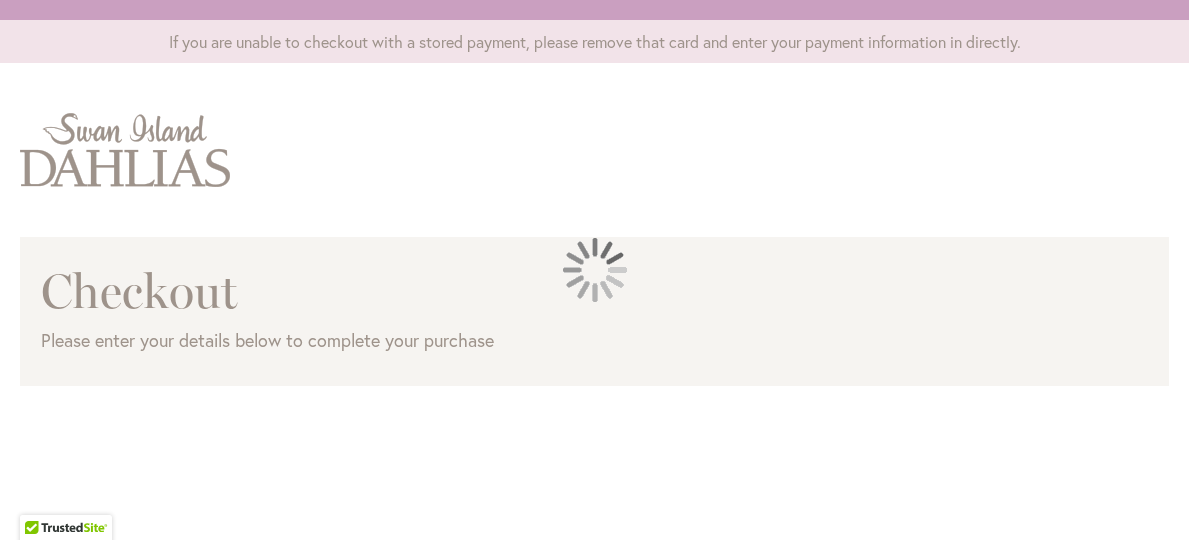 scroll, scrollTop: 0, scrollLeft: 0, axis: both 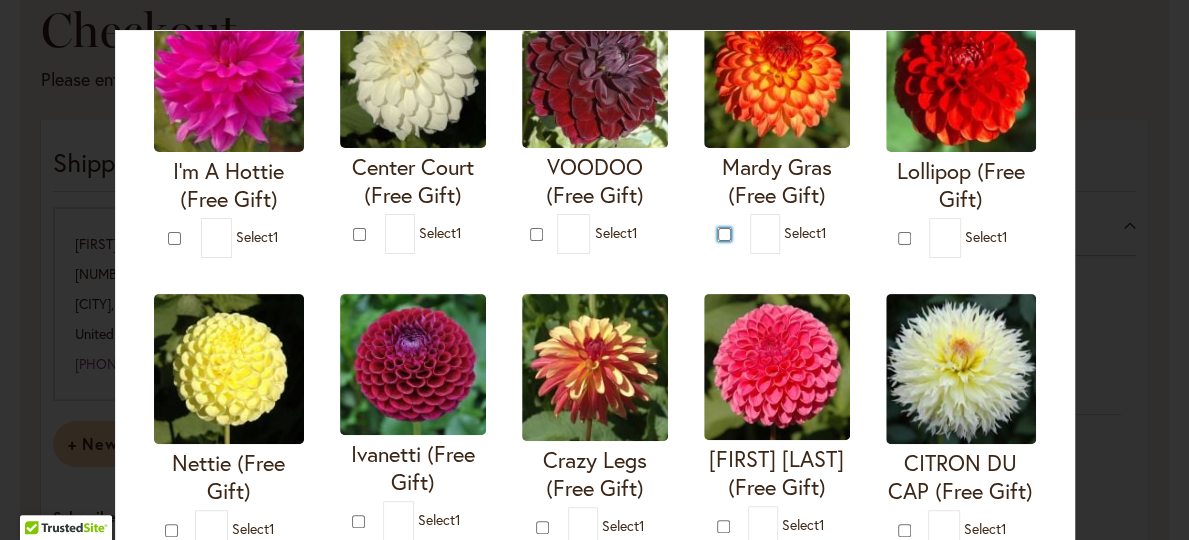 type on "*" 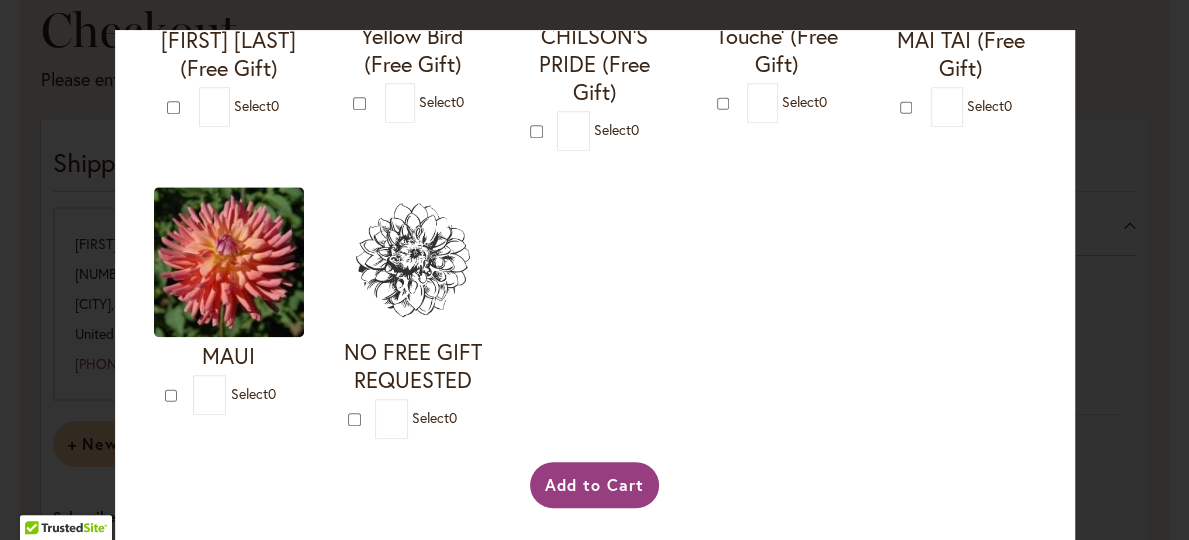 scroll, scrollTop: 1233, scrollLeft: 0, axis: vertical 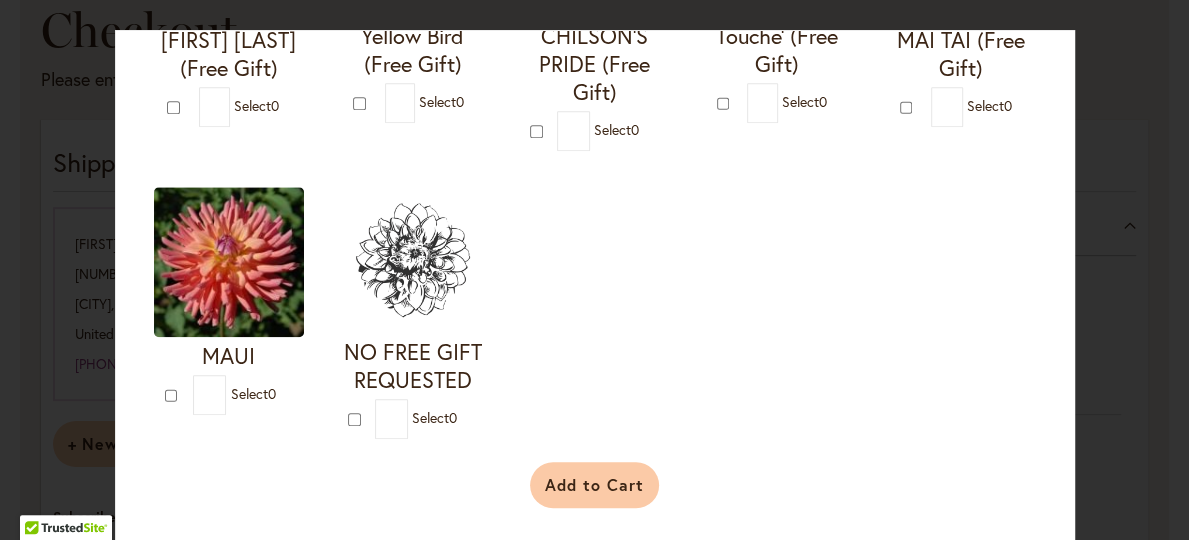 click on "Add to Cart" at bounding box center [594, 485] 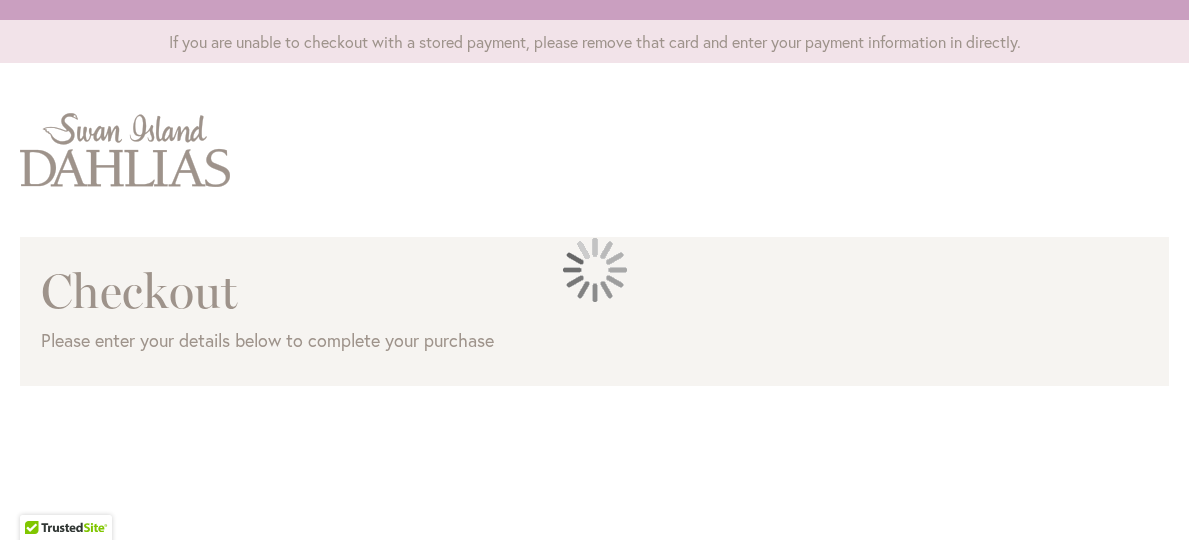 scroll, scrollTop: 0, scrollLeft: 0, axis: both 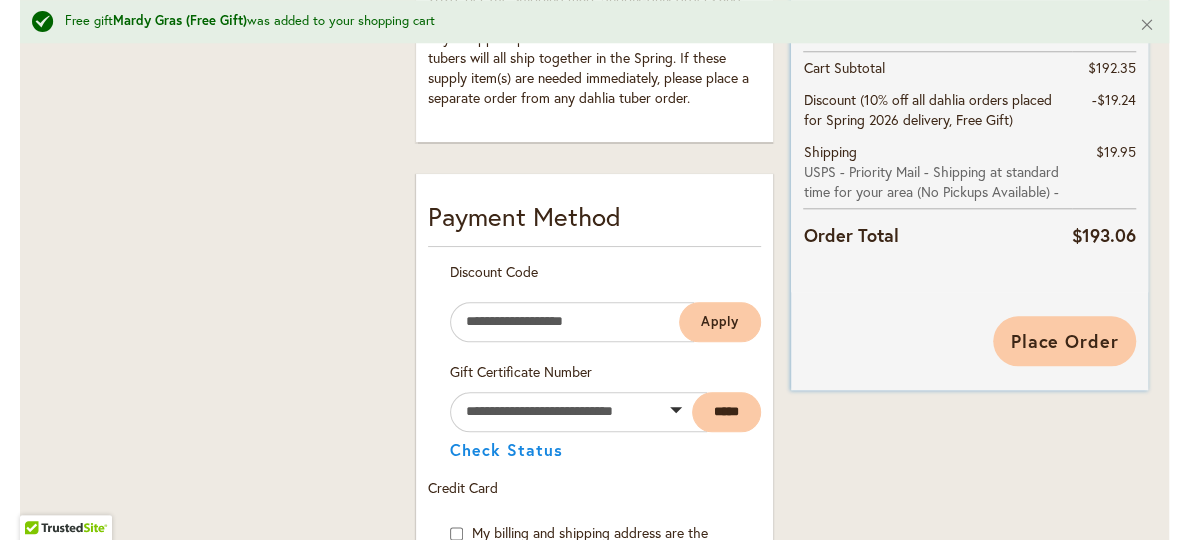 click on "Place Order" at bounding box center (1064, 341) 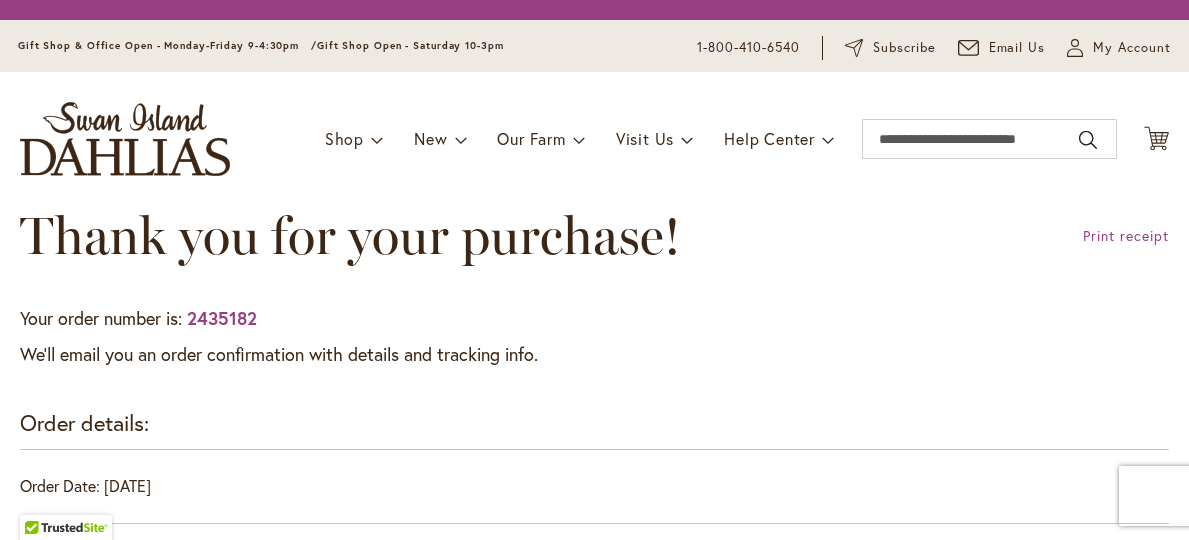 scroll, scrollTop: 0, scrollLeft: 0, axis: both 